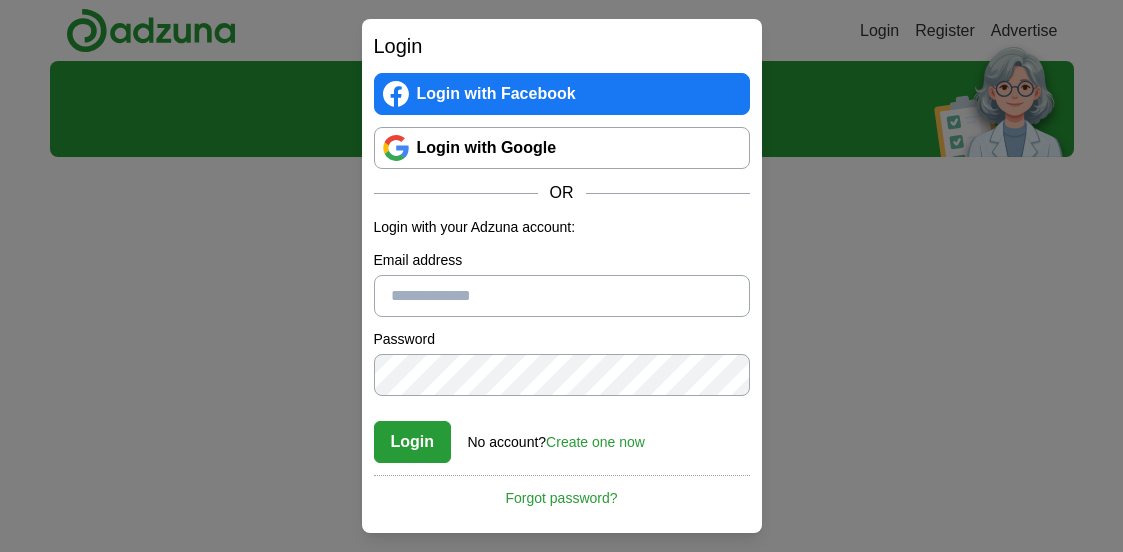scroll, scrollTop: 0, scrollLeft: 0, axis: both 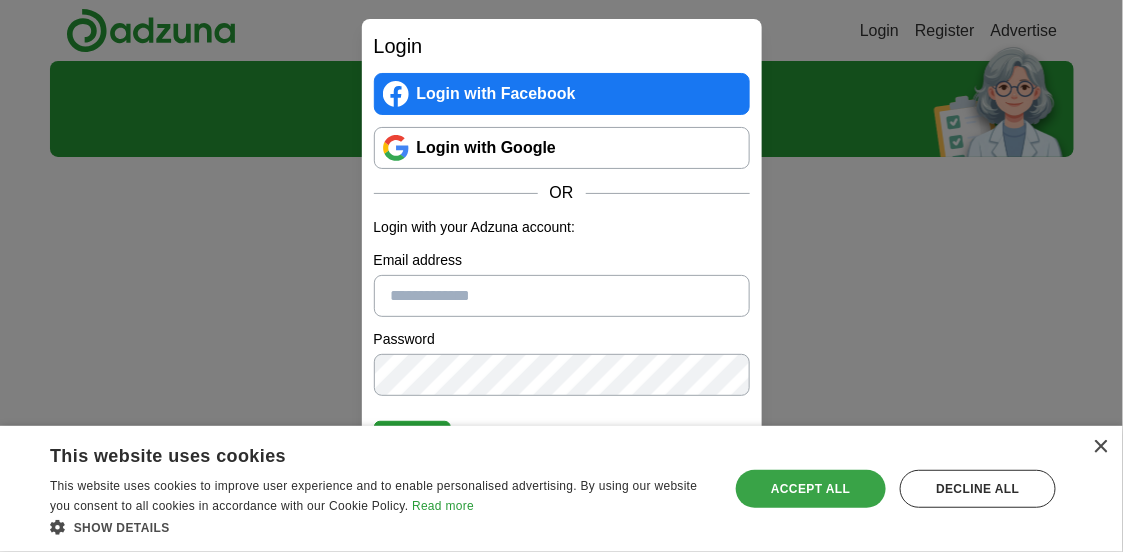 click on "Accept all" at bounding box center (811, 489) 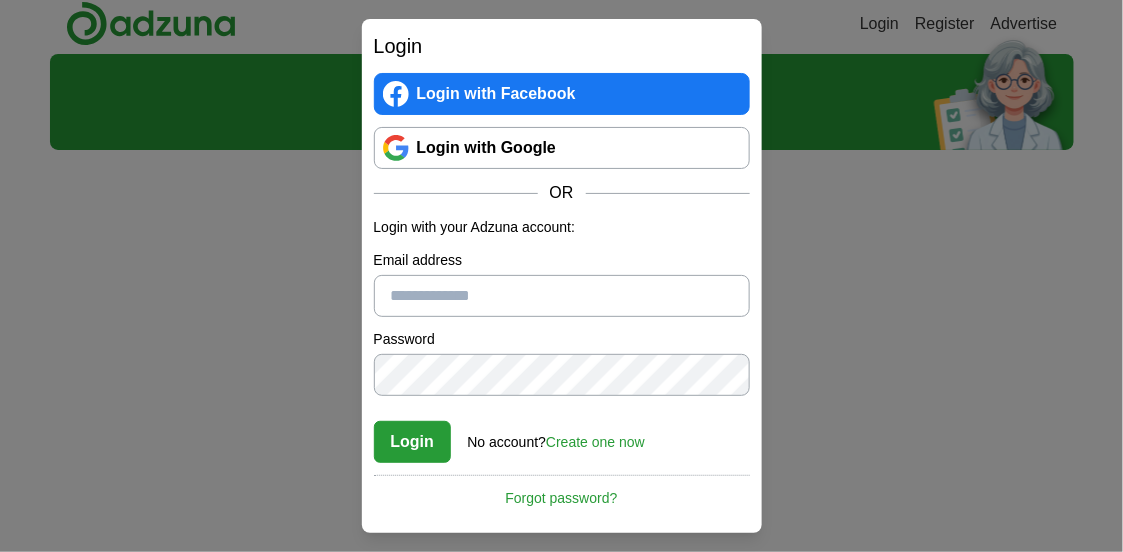 scroll, scrollTop: 0, scrollLeft: 0, axis: both 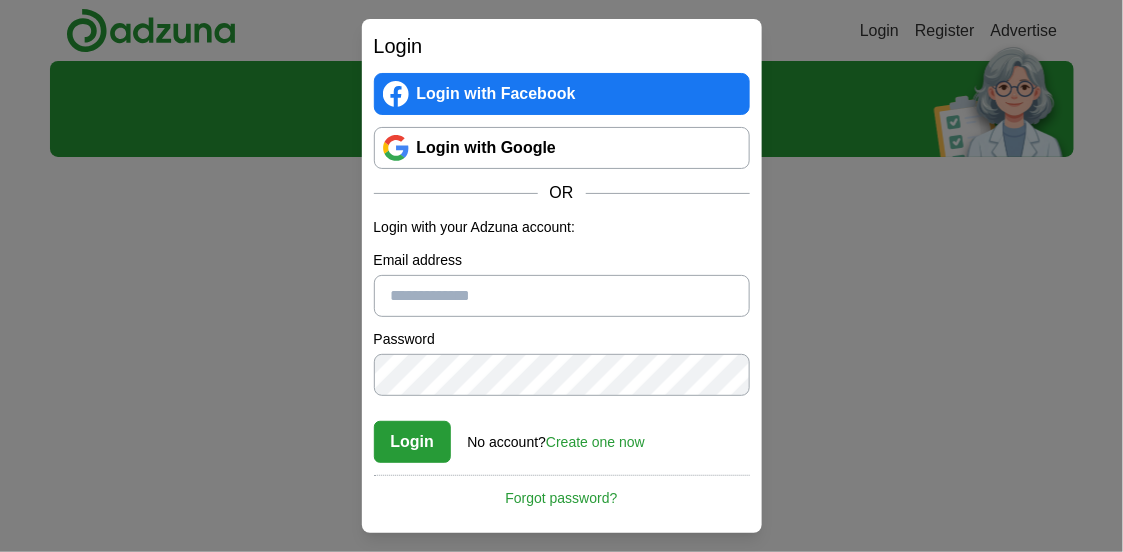 click on "Email address" at bounding box center [562, 296] 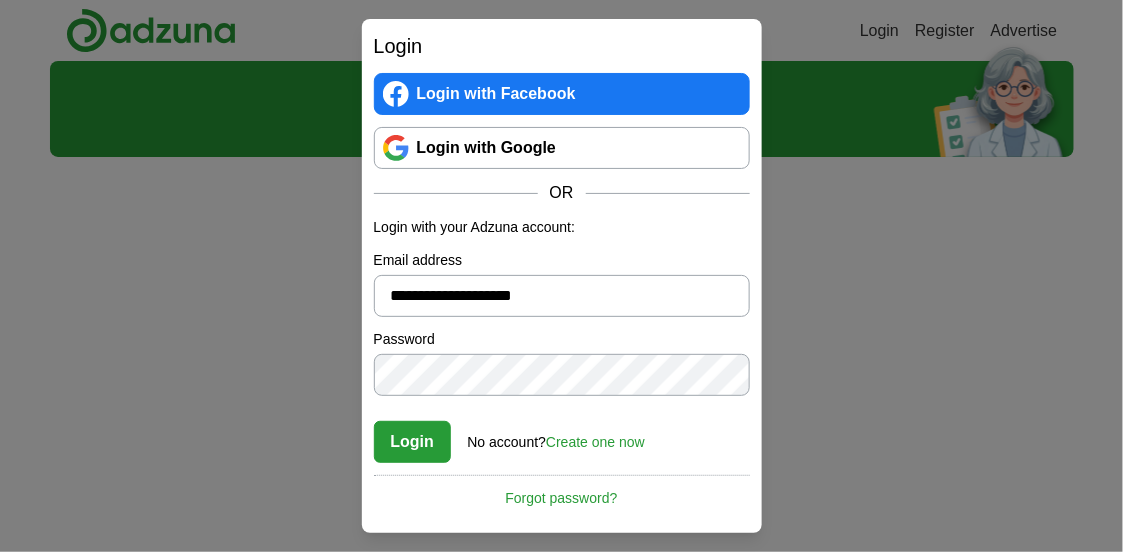 click on "Login" at bounding box center (413, 442) 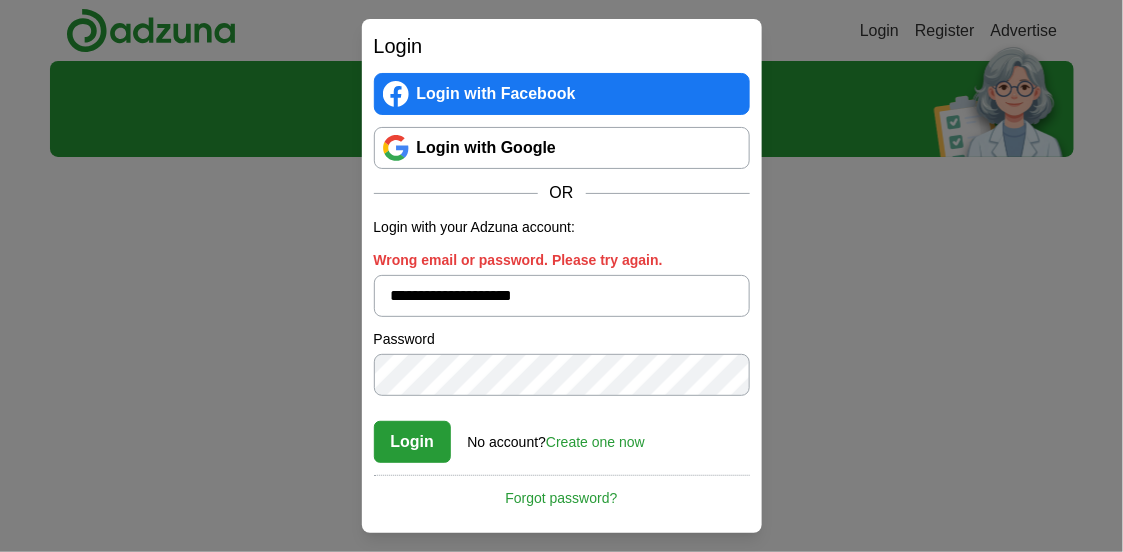 click on "Login with Google" at bounding box center [562, 148] 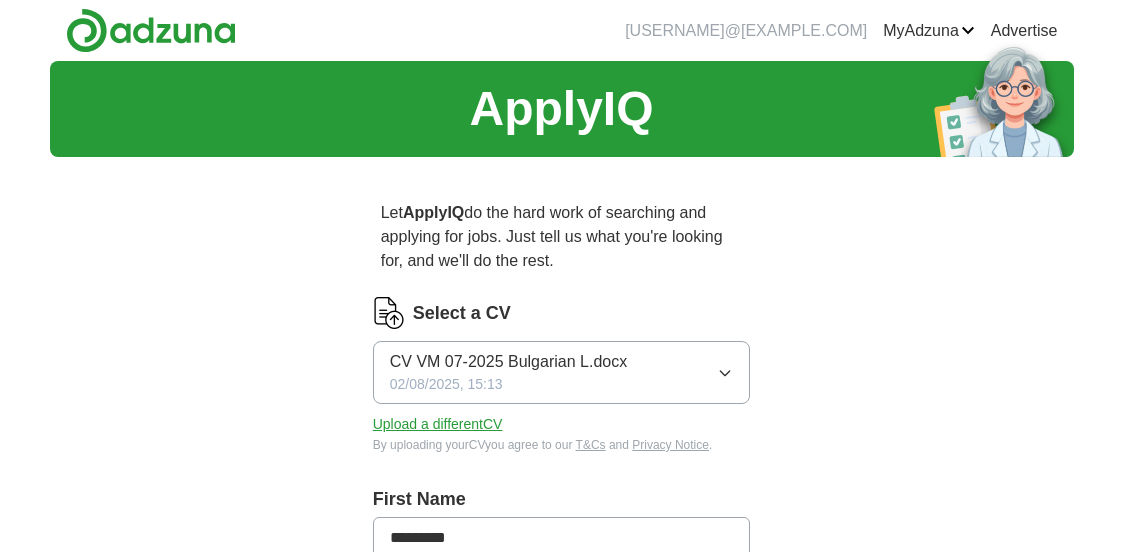 scroll, scrollTop: 0, scrollLeft: 0, axis: both 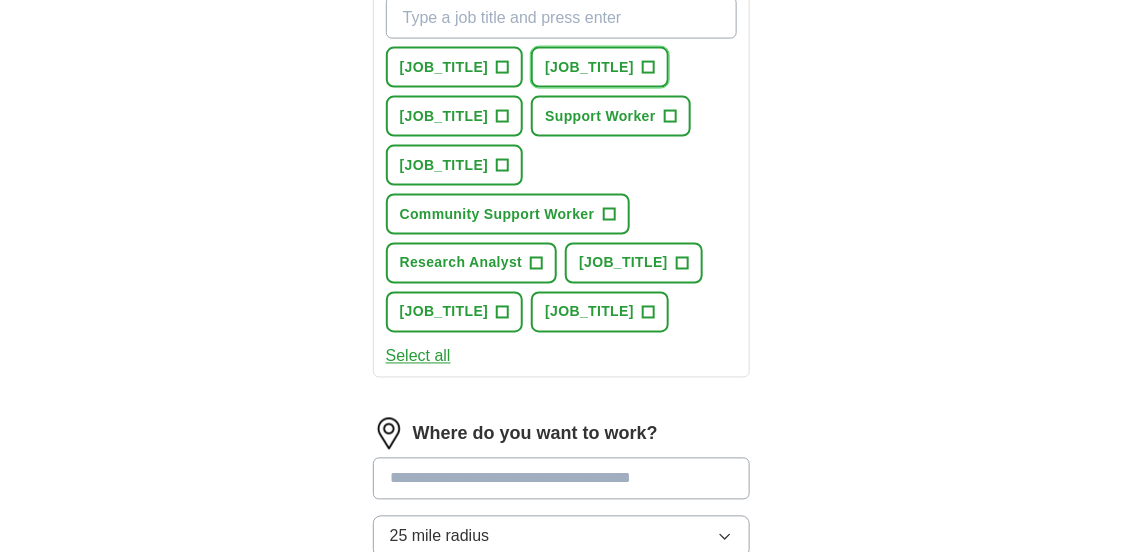click on "+" at bounding box center [648, 68] 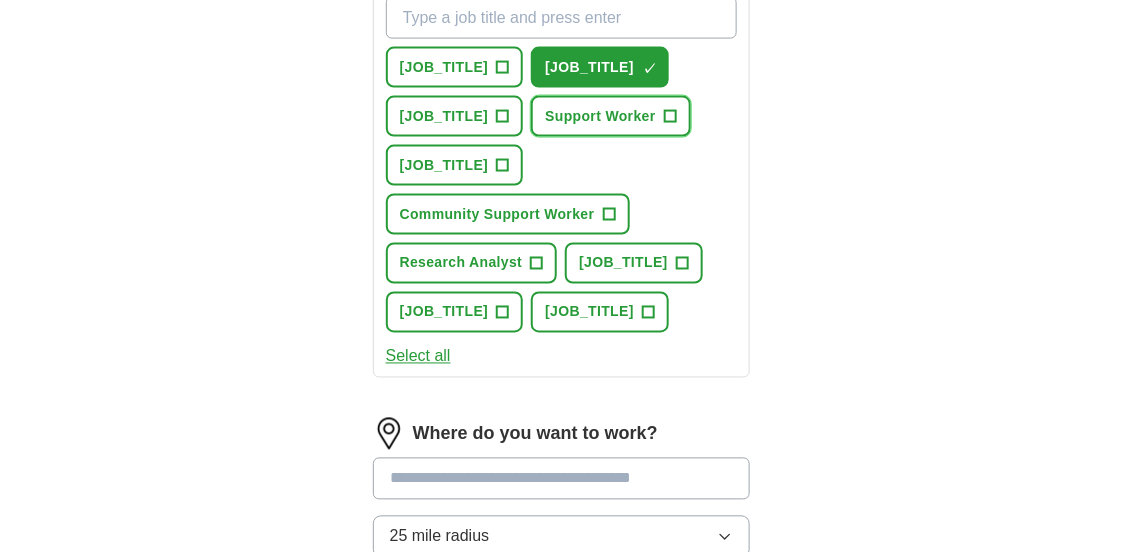 click on "+" at bounding box center [670, 117] 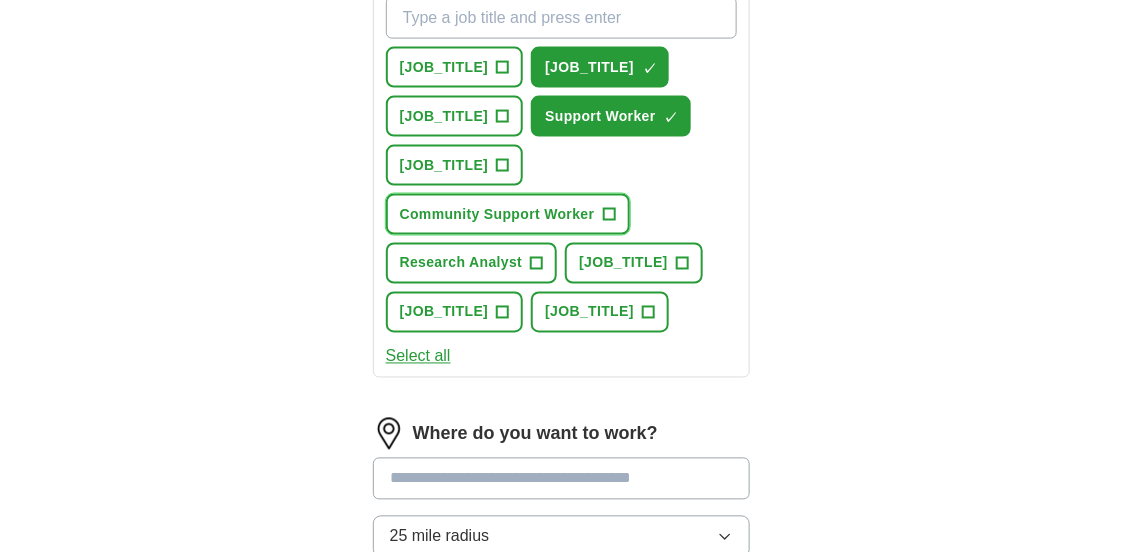 click on "+" at bounding box center (609, 215) 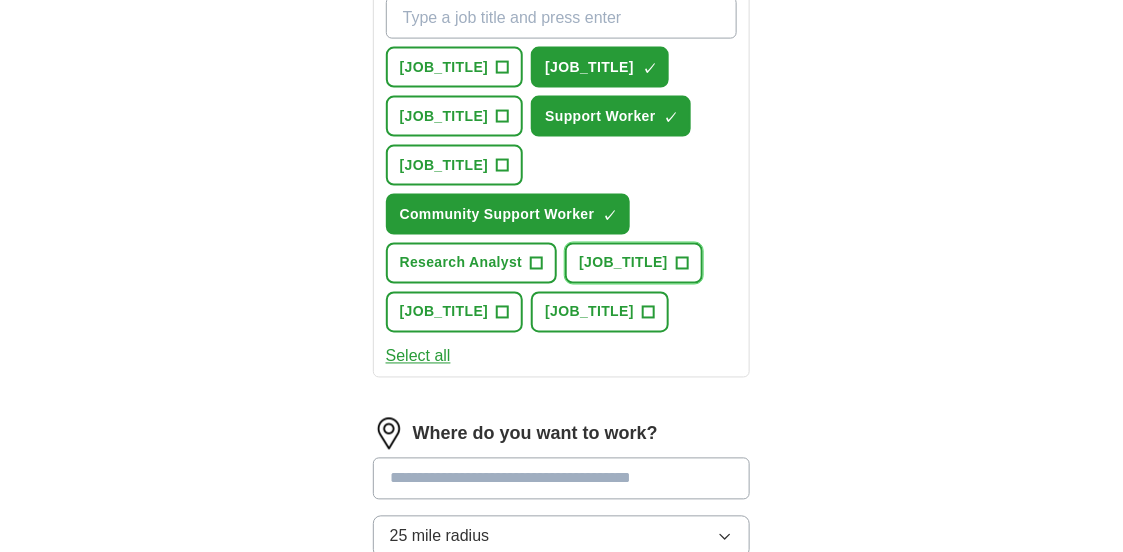 click on "+" at bounding box center [682, 264] 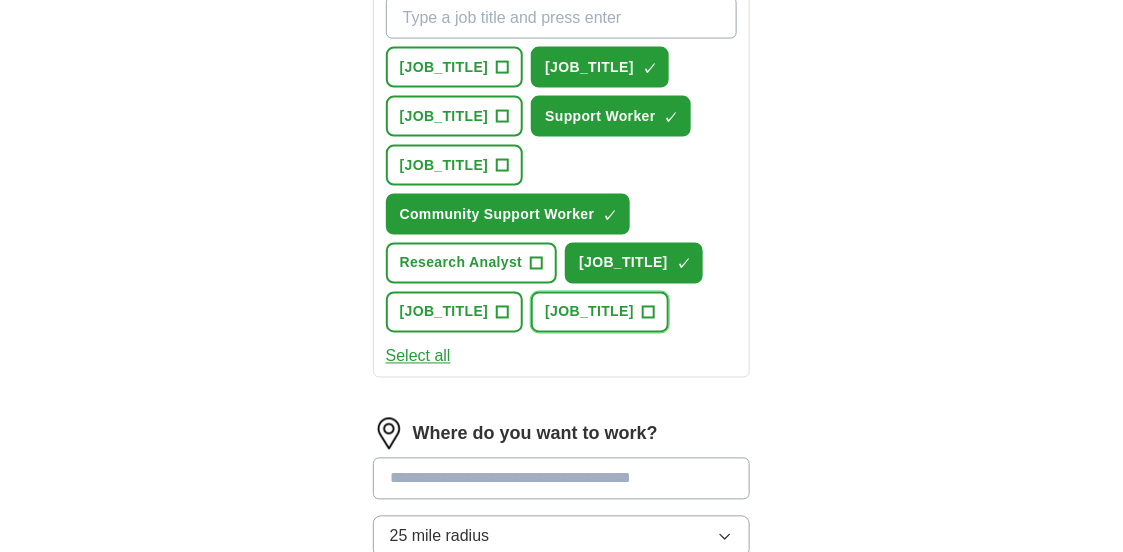 click on "+" at bounding box center (648, 313) 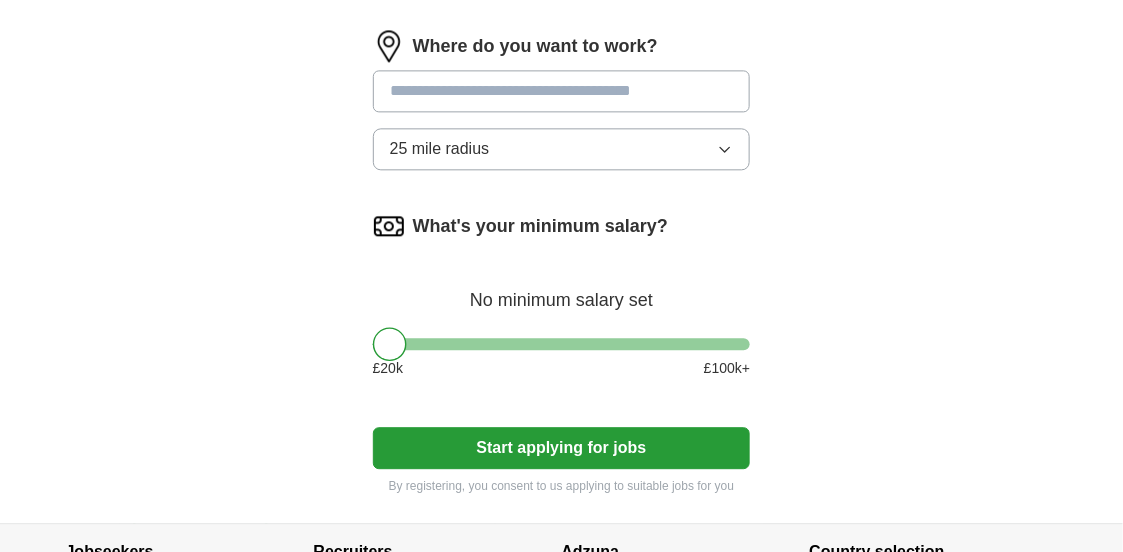 scroll, scrollTop: 1170, scrollLeft: 0, axis: vertical 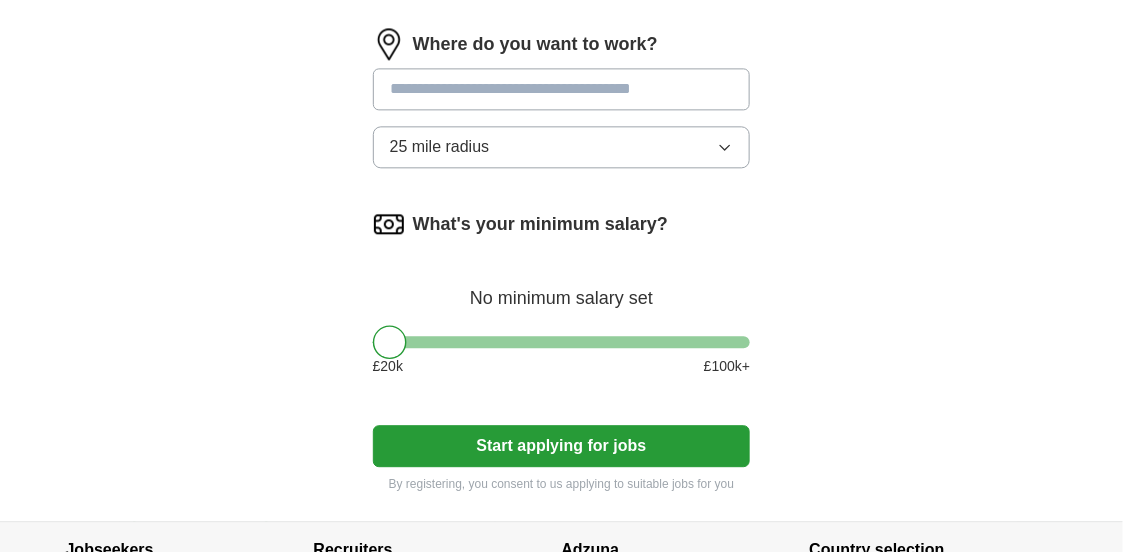click at bounding box center [562, 89] 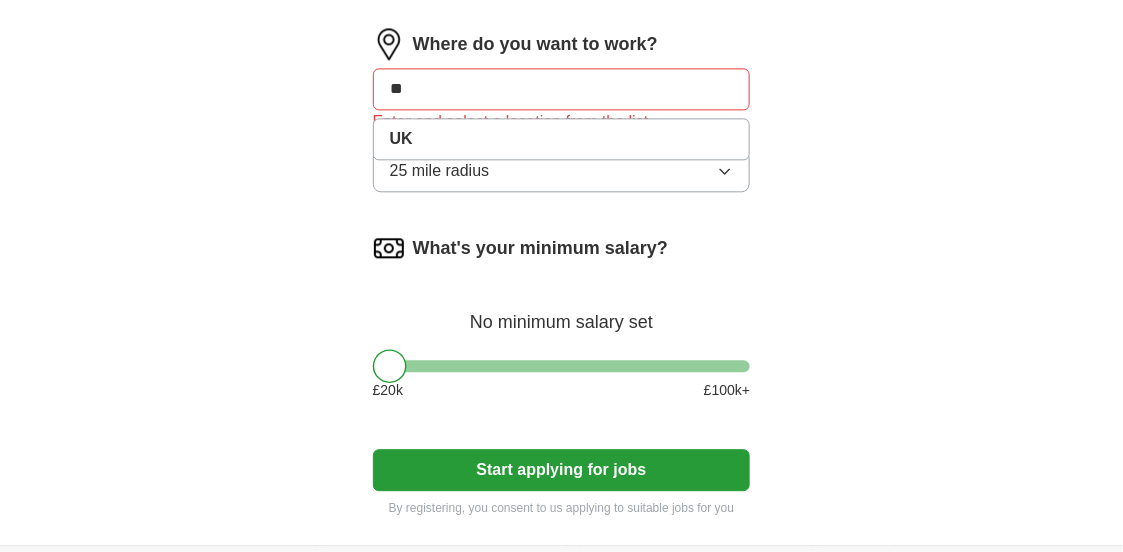 click on "Let  ApplyIQ  do the hard work of searching and applying for jobs. Just tell us what you're looking for, and we'll do the rest. Select a CV CV VM 07-2025 Bulgarian L.docx 02/08/2025, 15:13 Upload a different  CV By uploading your  CV  you agree to our   T&Cs   and   Privacy Notice . First Name ********* Last Name ******** What job are you looking for? Enter or select a minimum of 3 job titles (4-8 recommended) Intellectual Property Consultant + Bilingual Support Worker ✓ × Linguistics Tutor + Support Worker ✓ × Health and Social Care Assistant + Community Support Worker ✓ × Research Analyst + Language Support Worker ✓ × Senior Intellectual Property Specialist + Editor for Intellectual Property ✓ × Select all Where do you want to work? ** UK Enter and select a location from the list 25 mile radius What's your minimum salary? No minimum salary set £ 20 k £ 100 k+ Start applying for jobs By registering, you consent to us applying to suitable jobs for you" at bounding box center [562, -226] 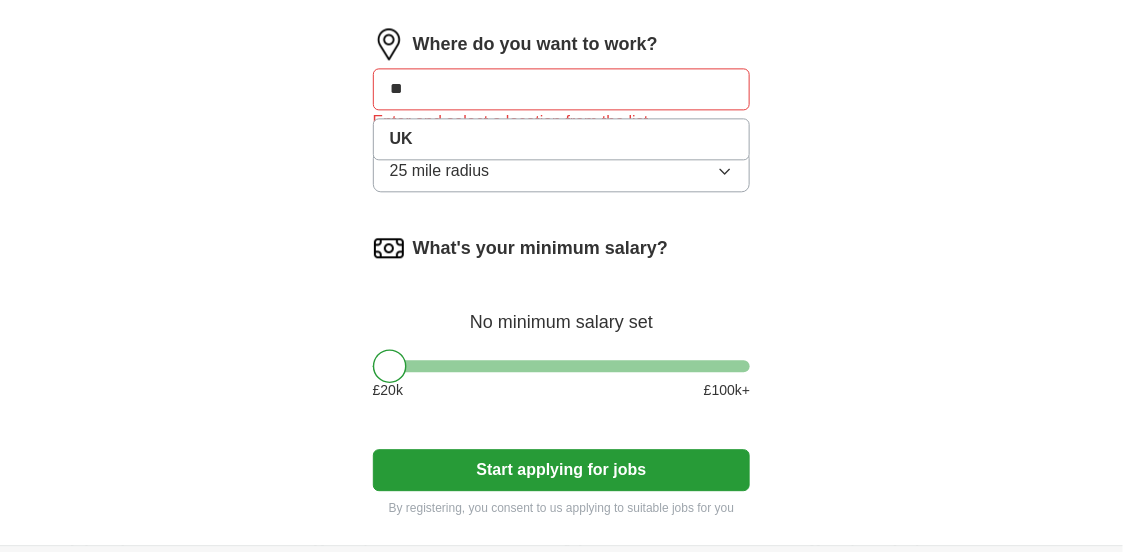 click on "**" at bounding box center (562, 89) 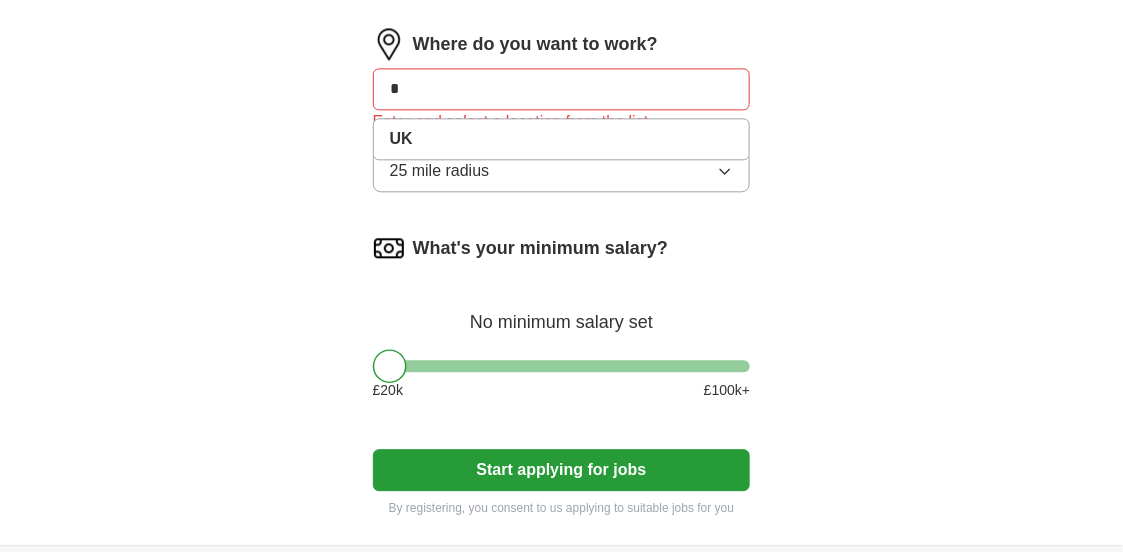 type on "*" 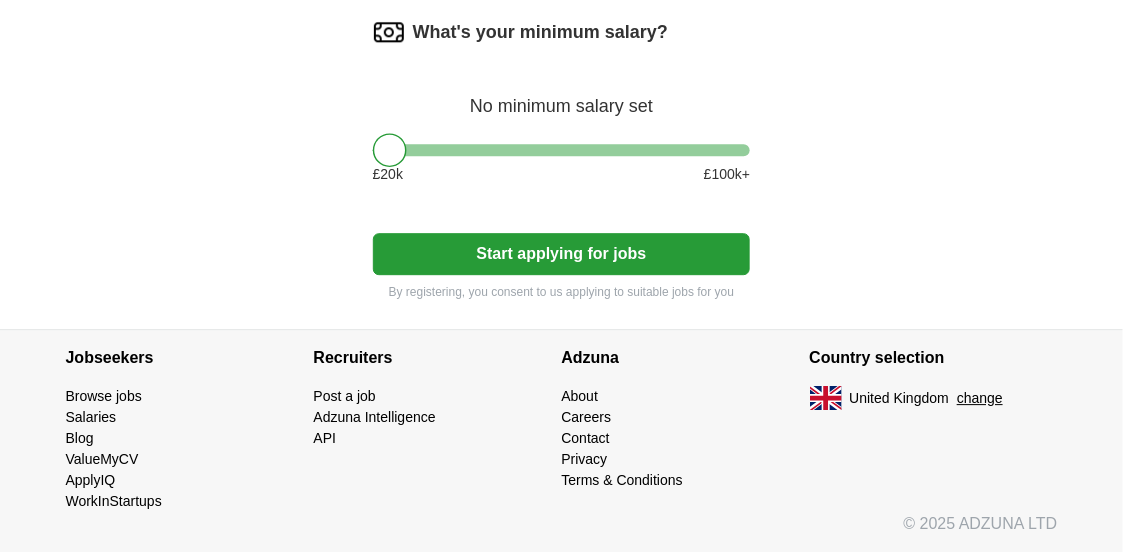 scroll, scrollTop: 1472, scrollLeft: 0, axis: vertical 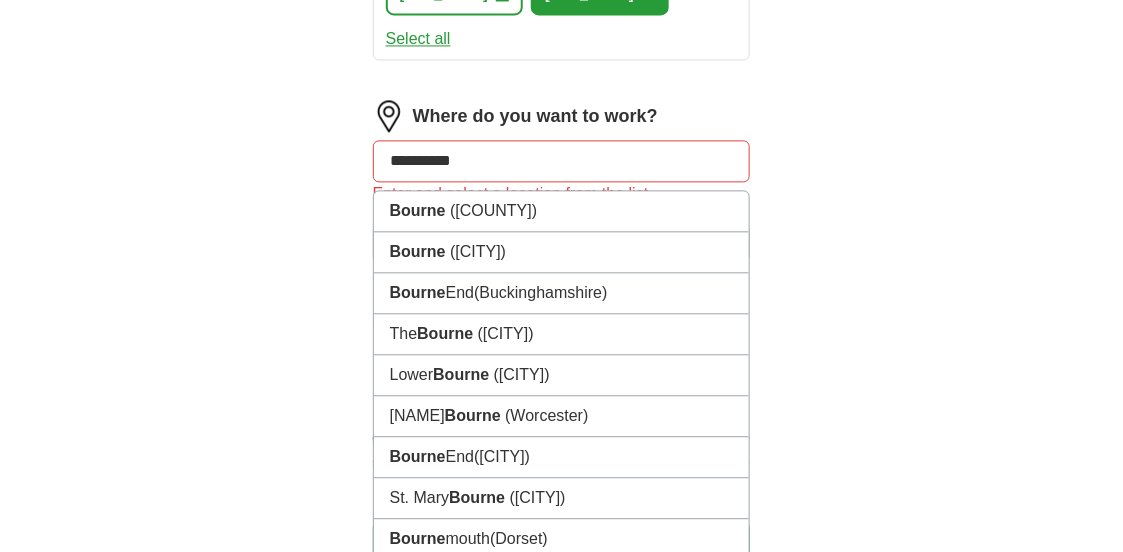 type on "**********" 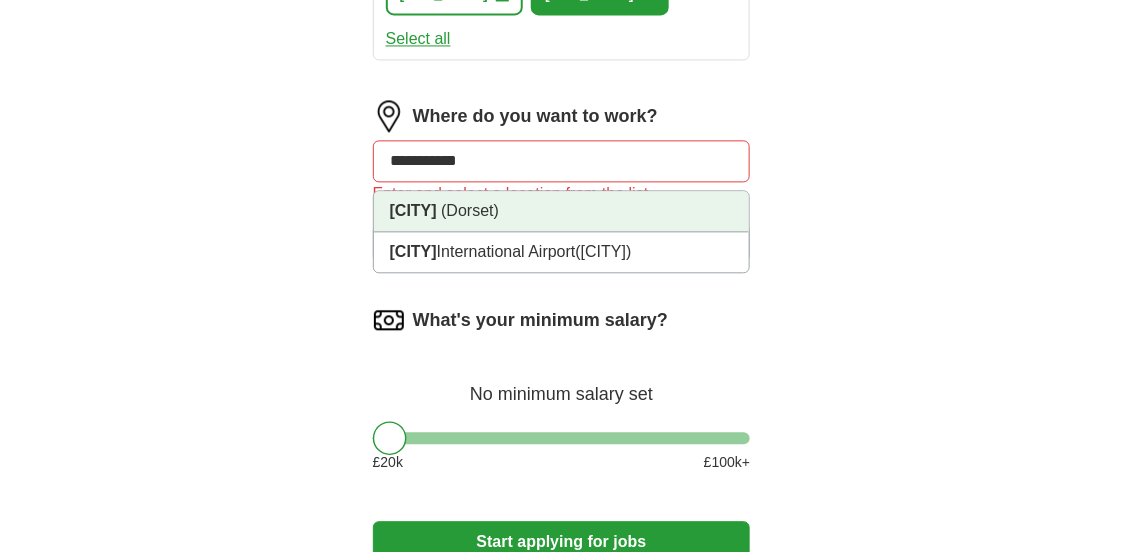 click on "(Dorset)" at bounding box center [470, 210] 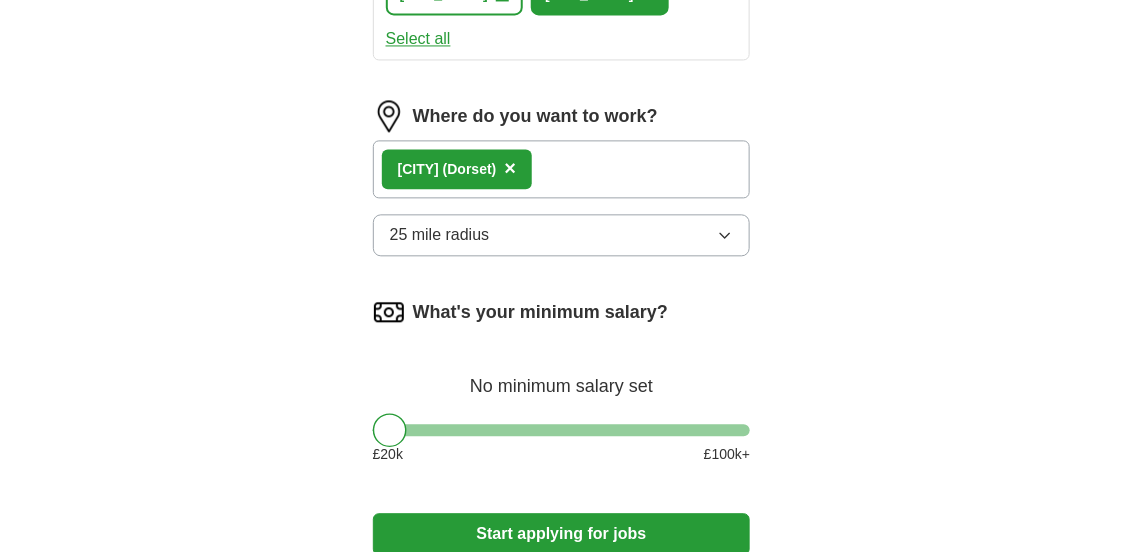 click 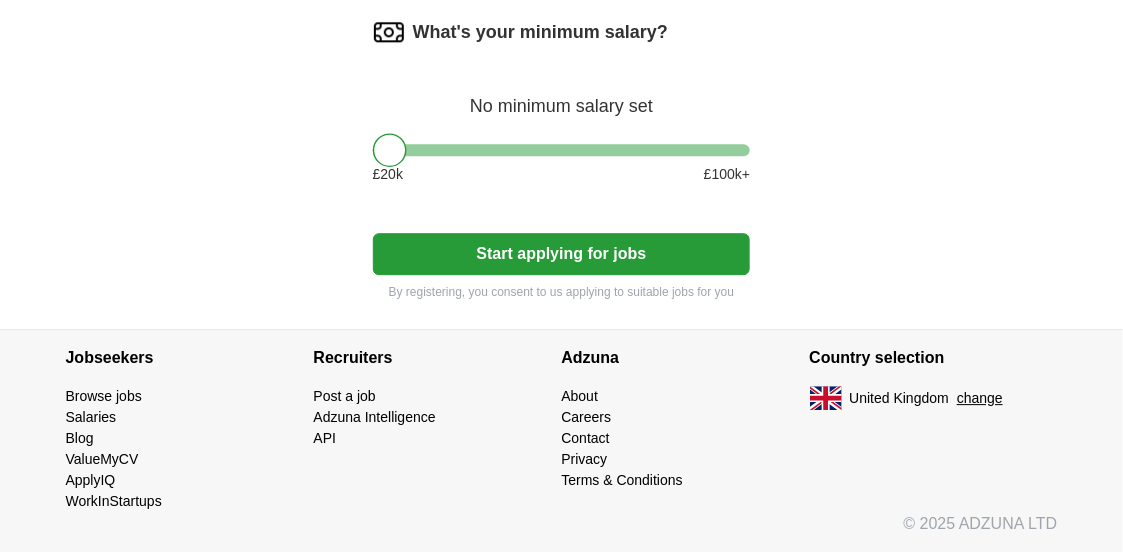 scroll, scrollTop: 1413, scrollLeft: 0, axis: vertical 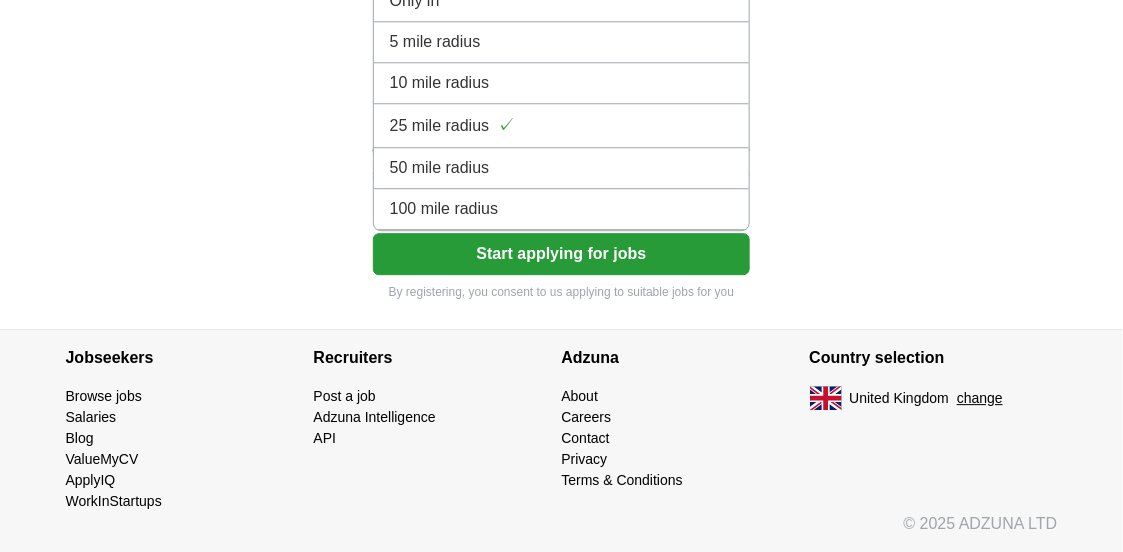 click on "100 mile radius" at bounding box center [562, 209] 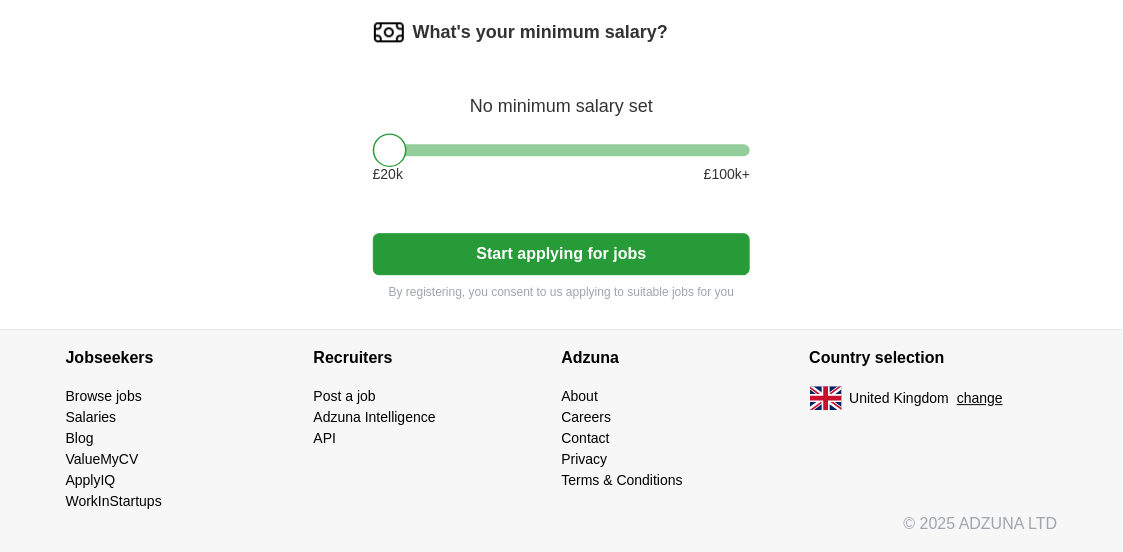 click on "Start applying for jobs" at bounding box center [562, 254] 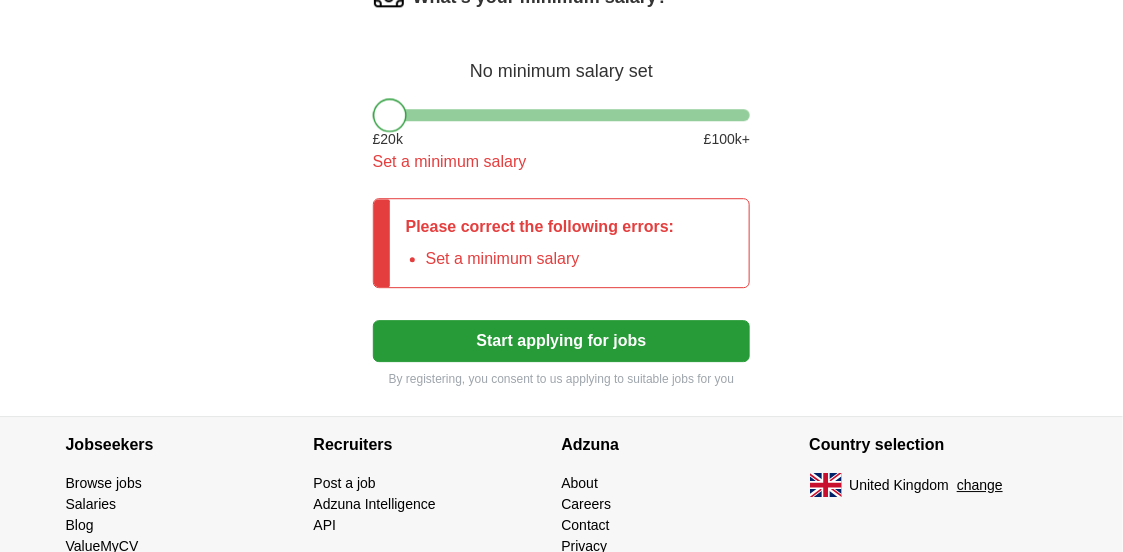 click at bounding box center [390, 115] 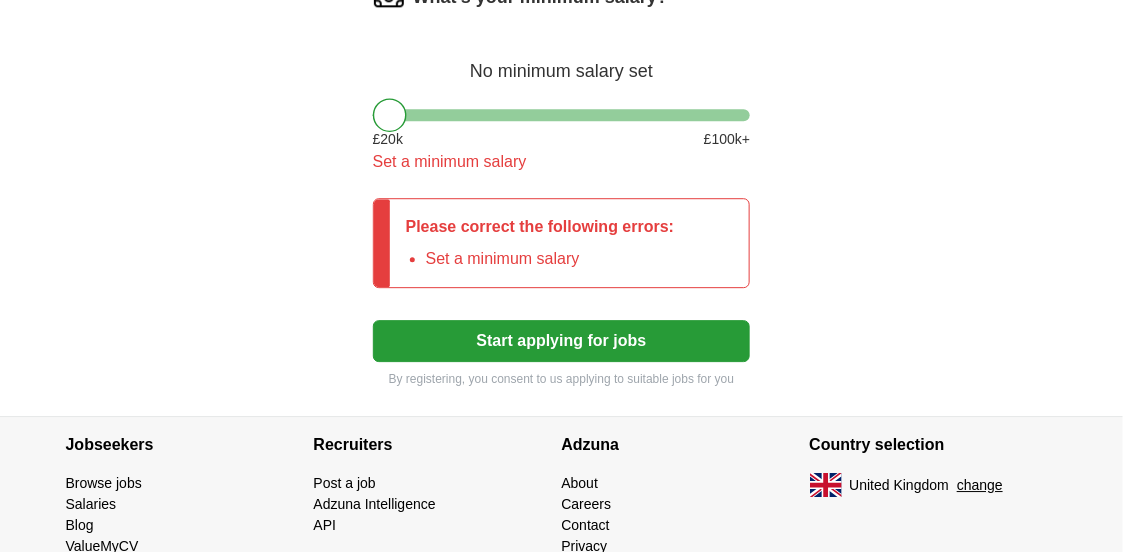 click on "Start applying for jobs" at bounding box center (562, 341) 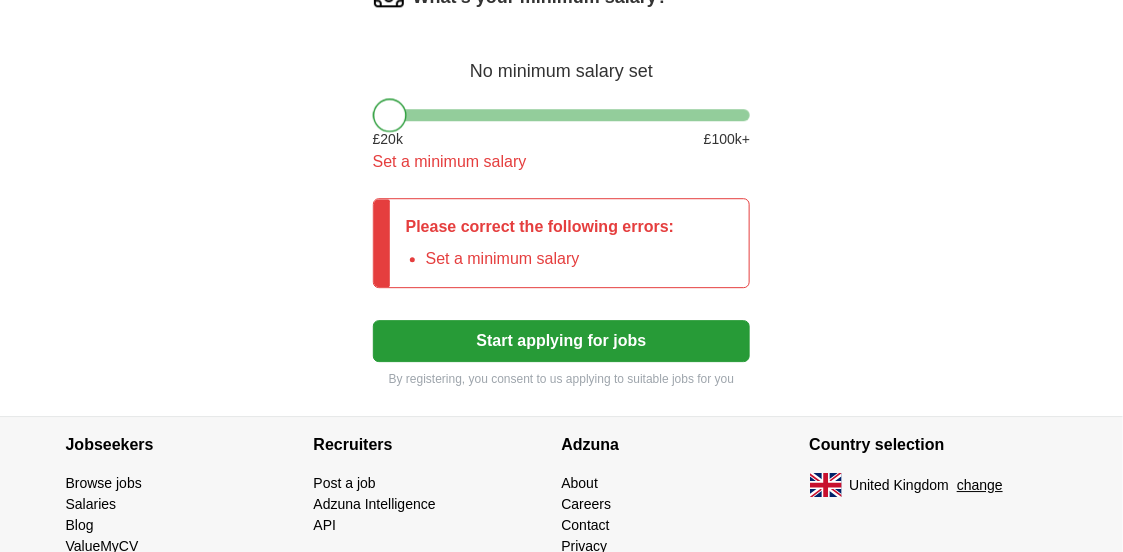 click at bounding box center [390, 115] 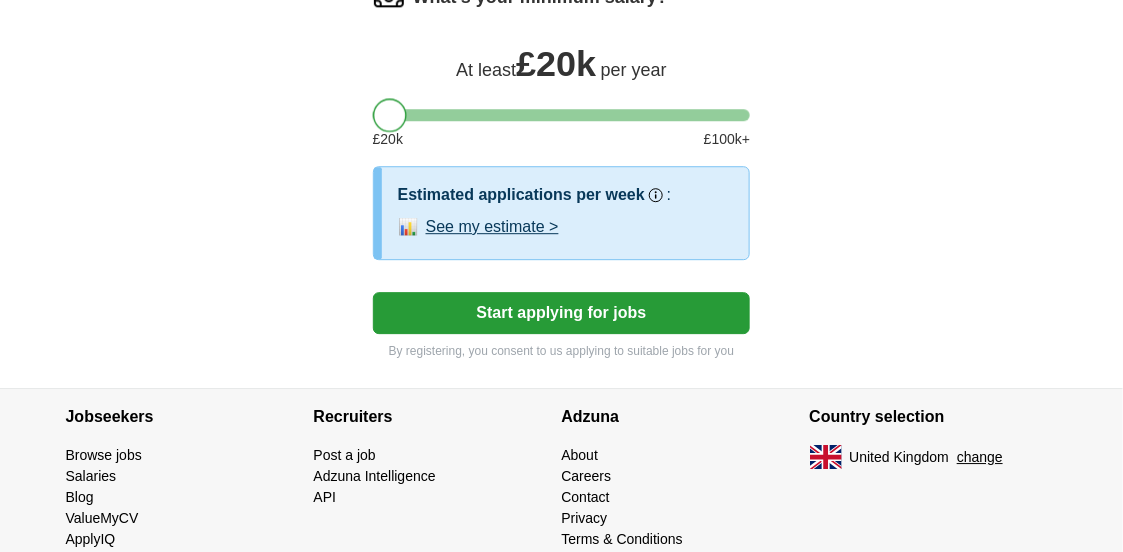 drag, startPoint x: 385, startPoint y: 249, endPoint x: 353, endPoint y: 260, distance: 33.83785 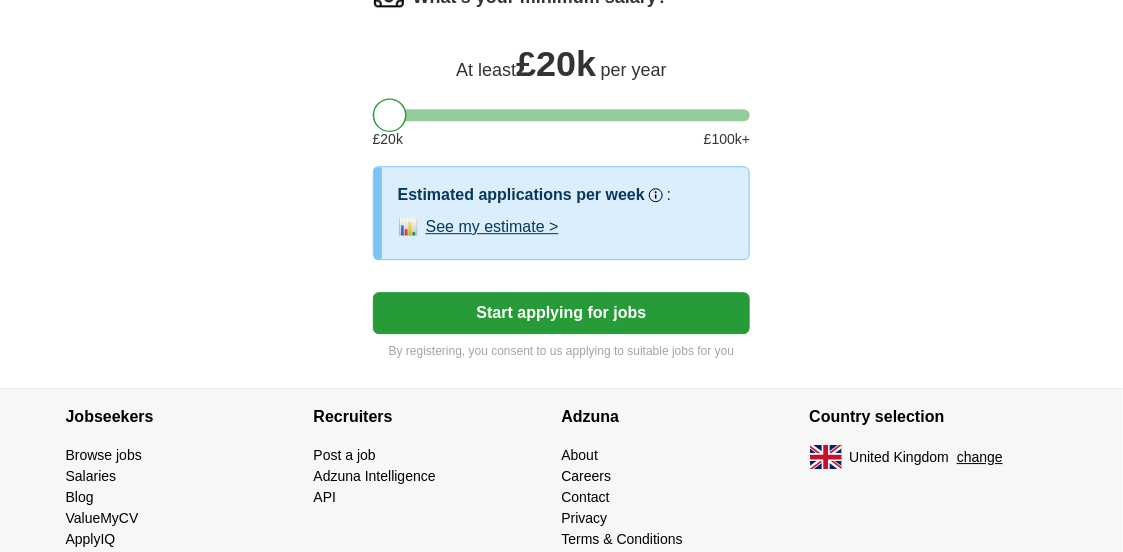 click on "See my estimate >" at bounding box center (492, 227) 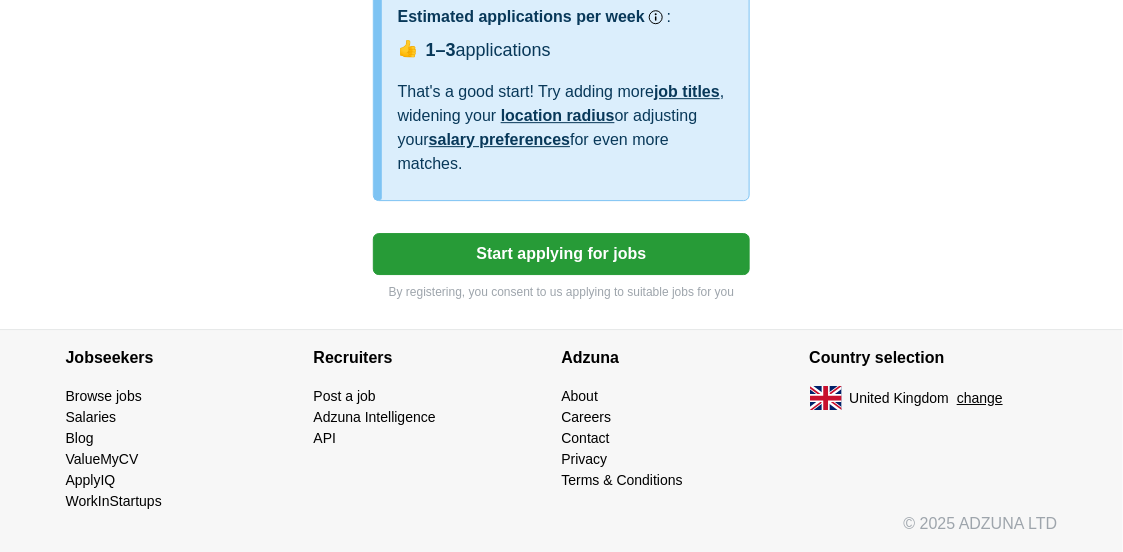 scroll, scrollTop: 1702, scrollLeft: 0, axis: vertical 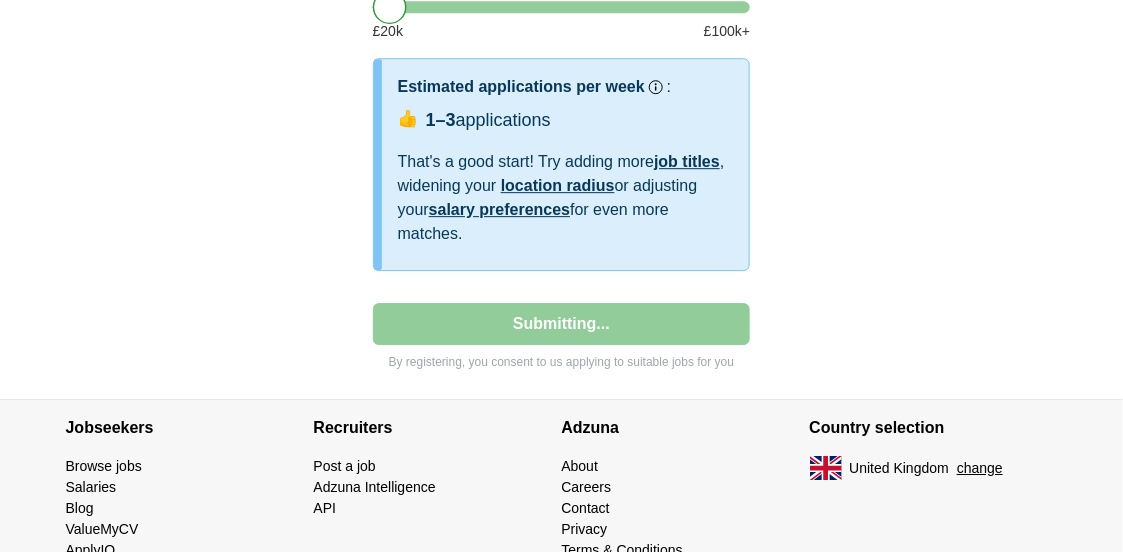 select on "**" 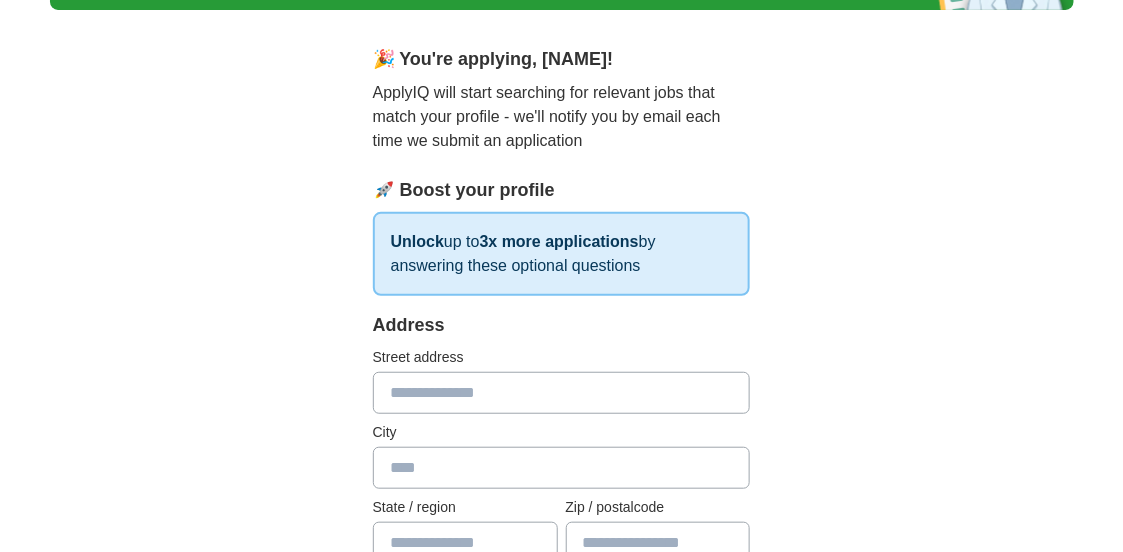 scroll, scrollTop: 0, scrollLeft: 0, axis: both 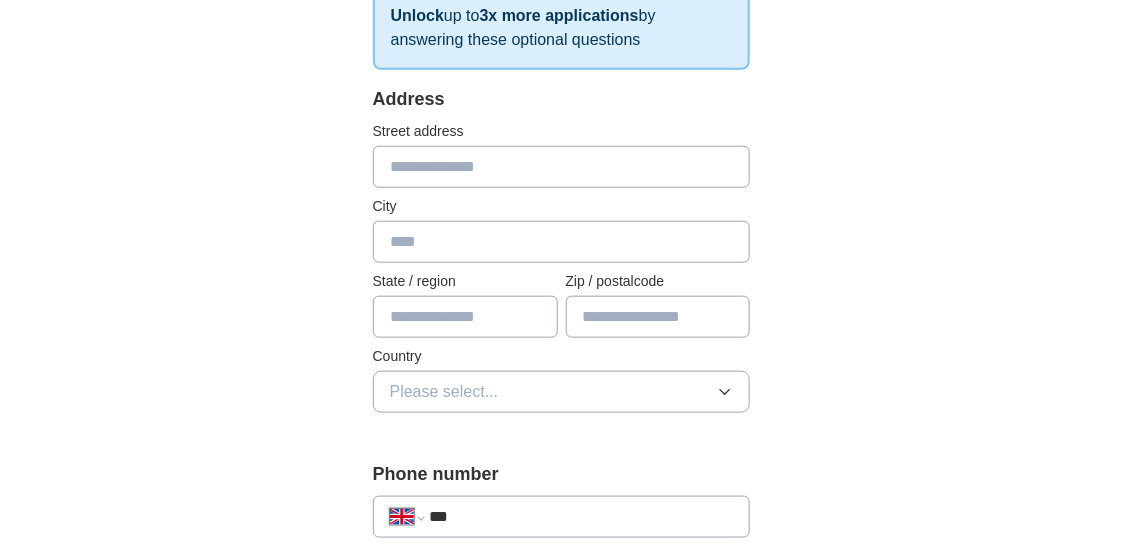 click at bounding box center (562, 167) 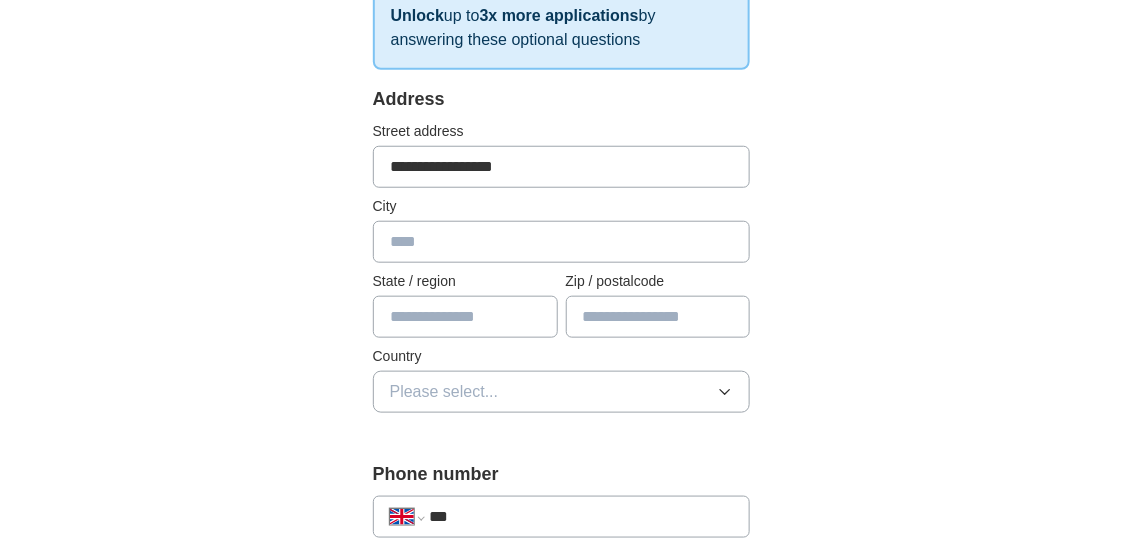 type on "**********" 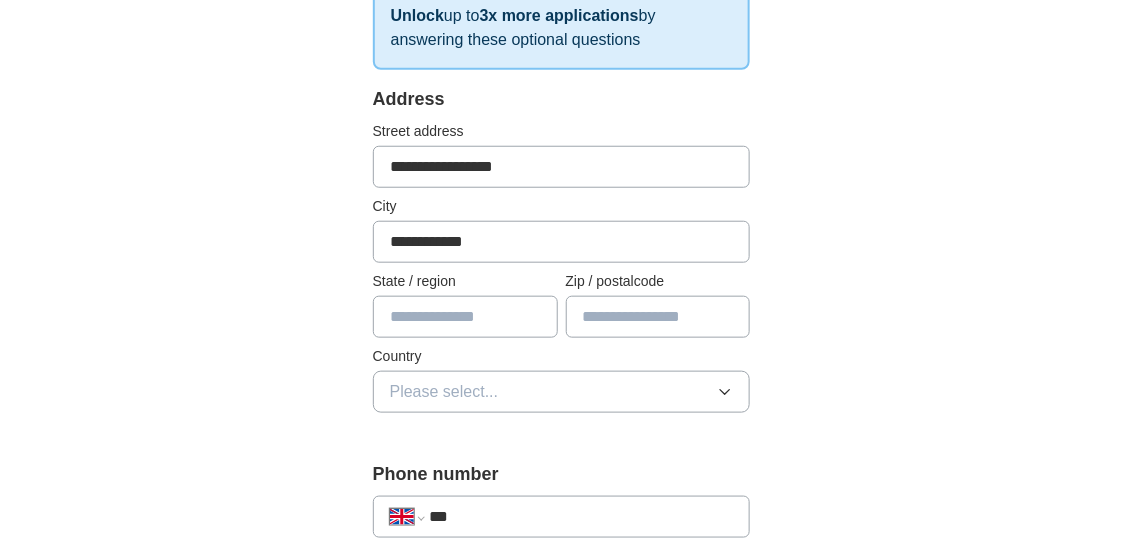 type on "**********" 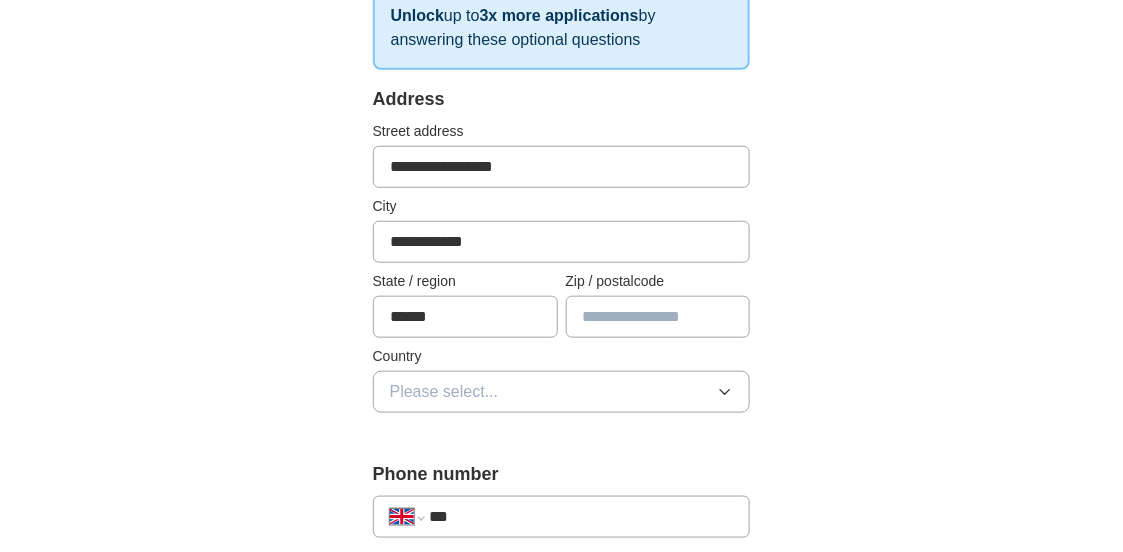 type on "******" 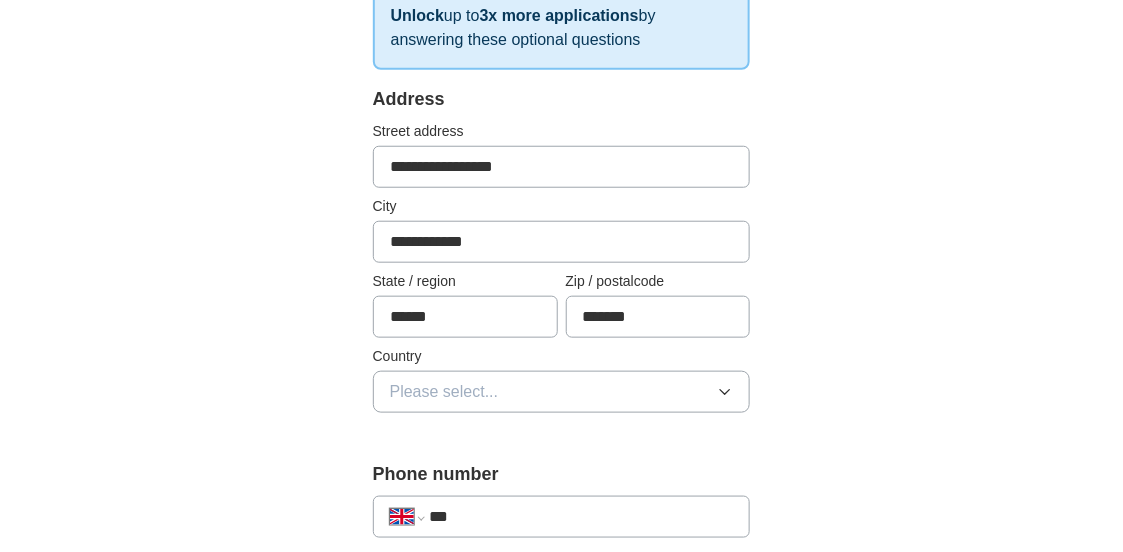 type on "*******" 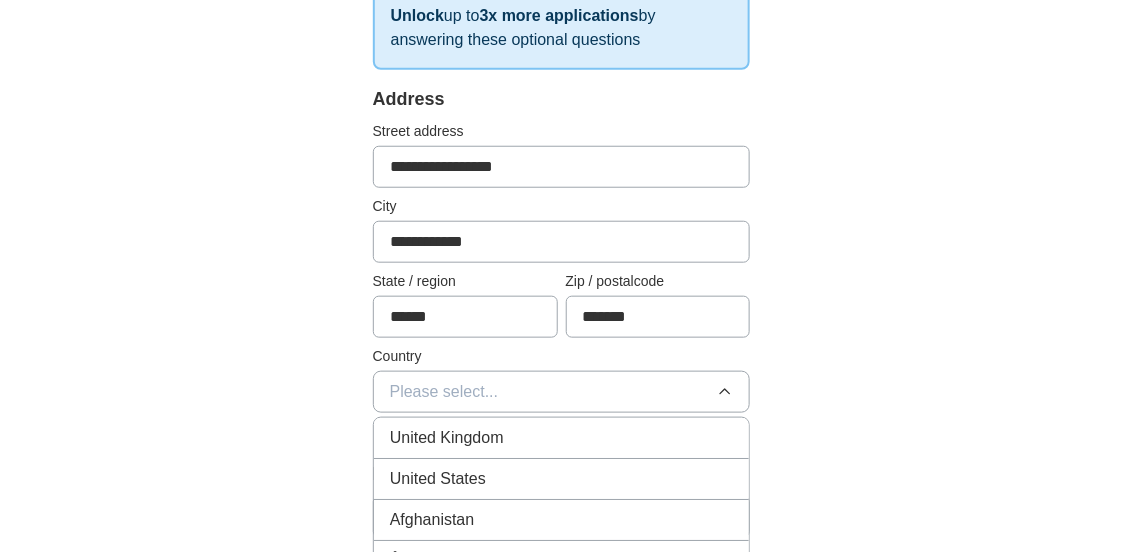 click on "United Kingdom" at bounding box center [562, 438] 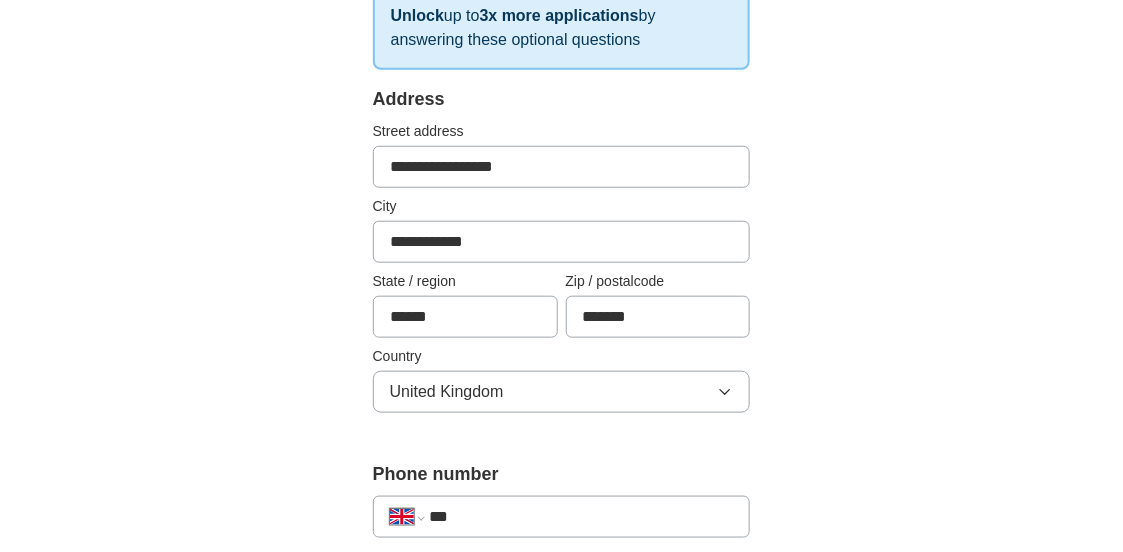 click on "***" at bounding box center [582, 517] 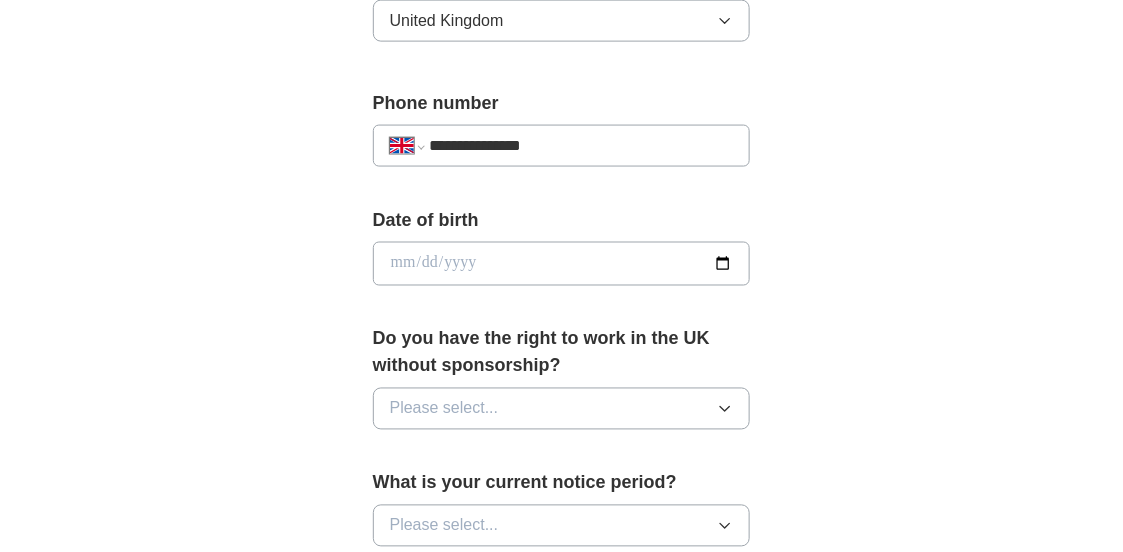 scroll, scrollTop: 747, scrollLeft: 0, axis: vertical 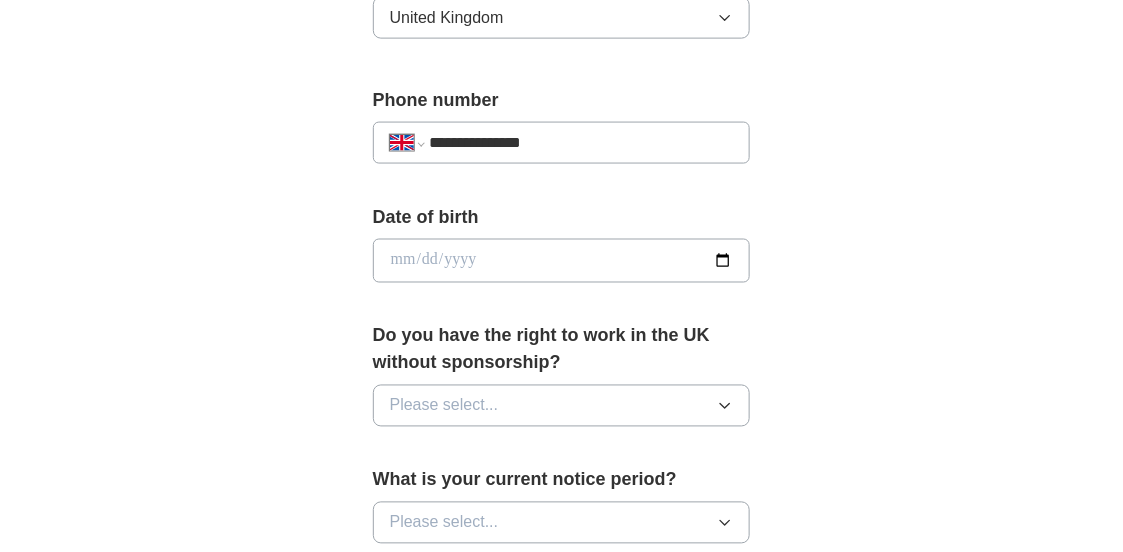 type on "**********" 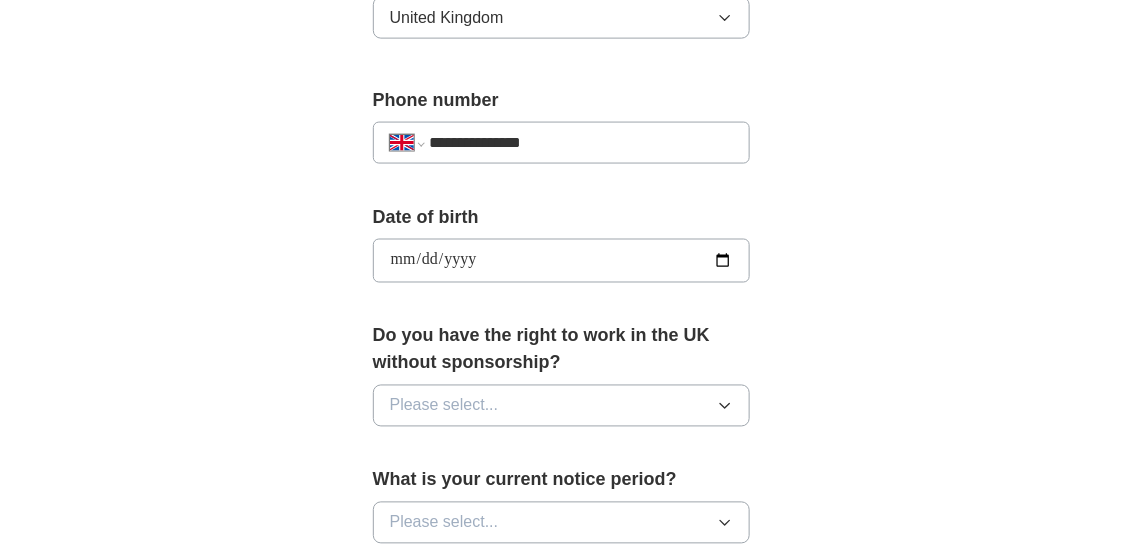 type on "**********" 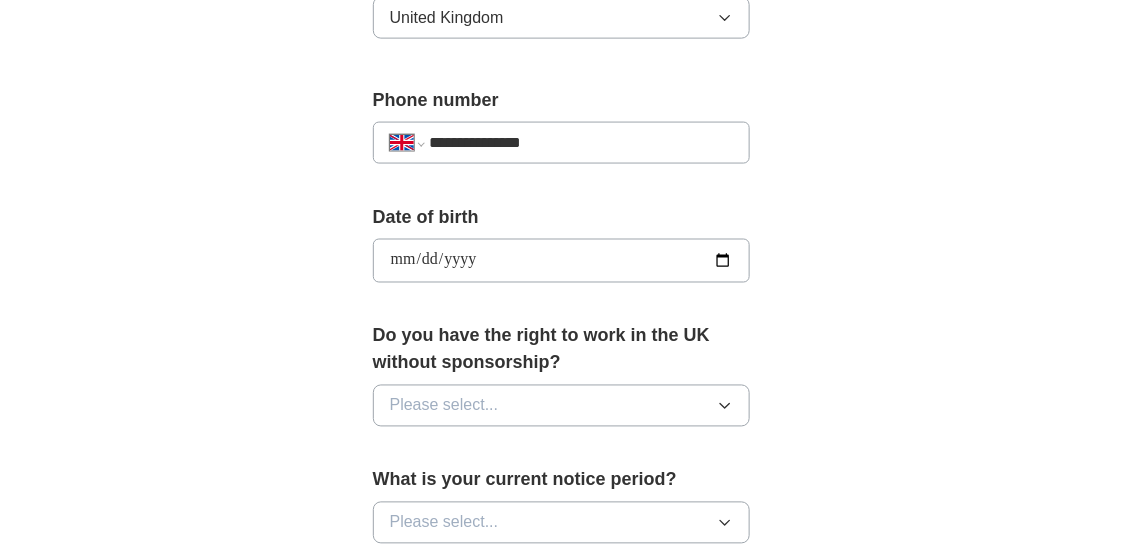 click 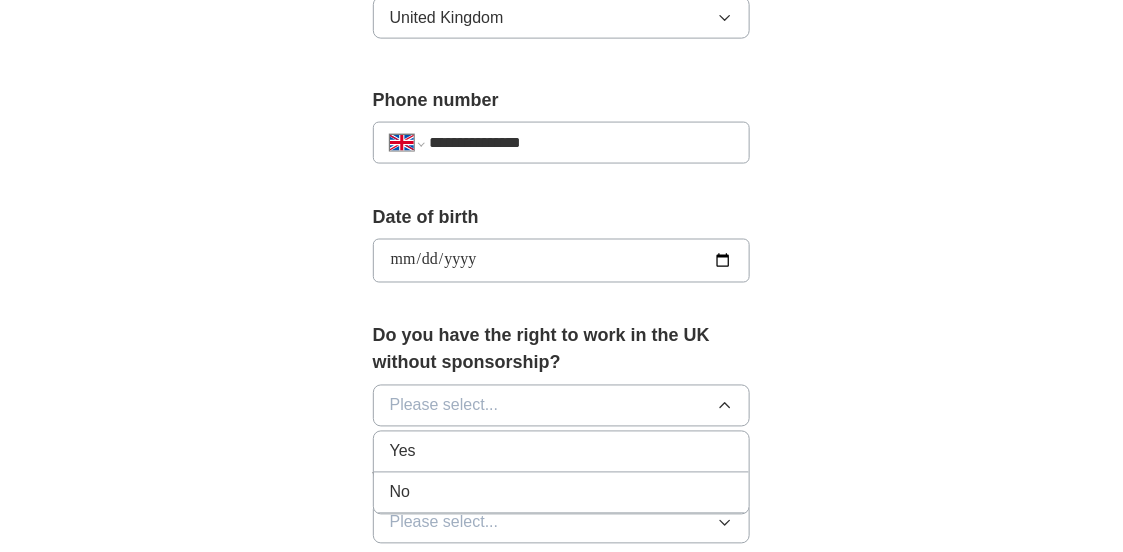 click on "Yes" at bounding box center [562, 452] 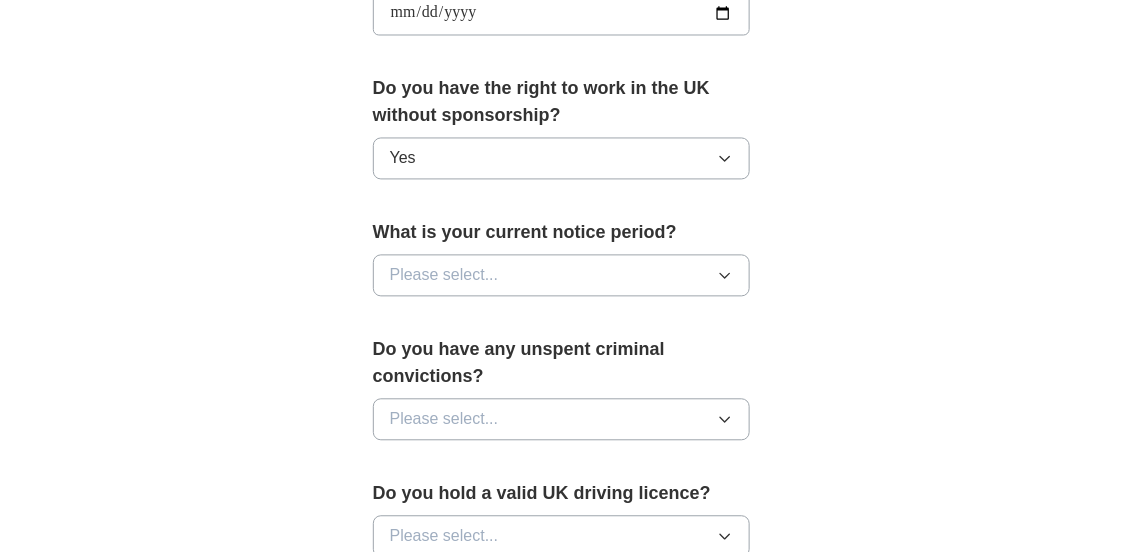 scroll, scrollTop: 1001, scrollLeft: 0, axis: vertical 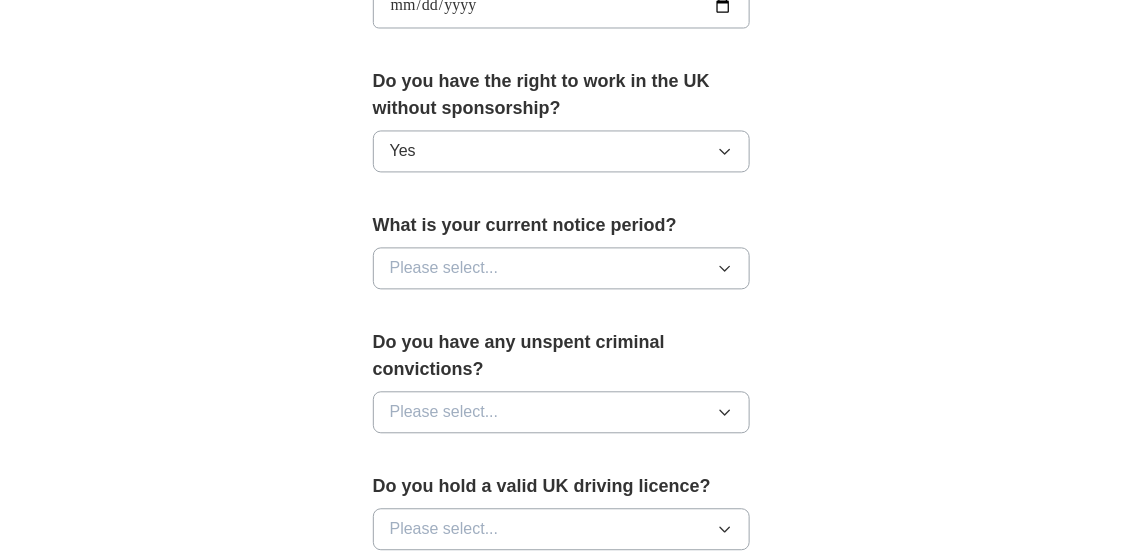 click 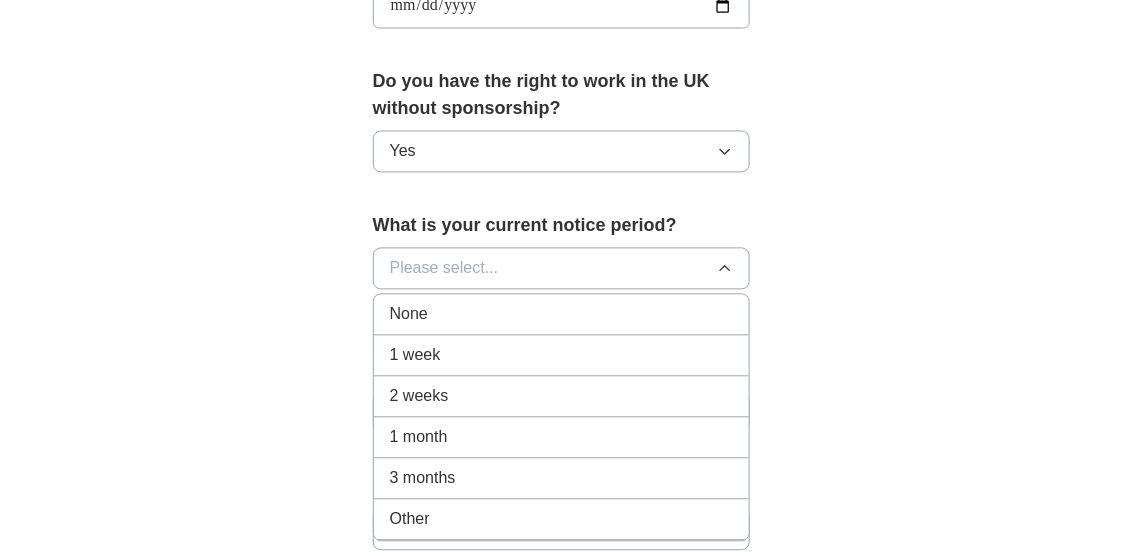 click on "2 weeks" at bounding box center [562, 397] 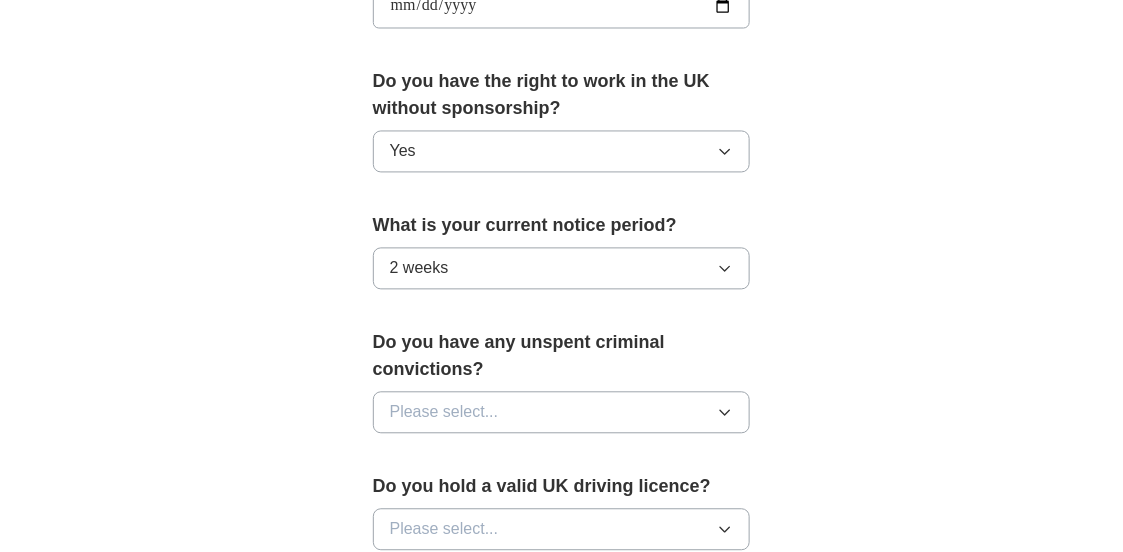 click 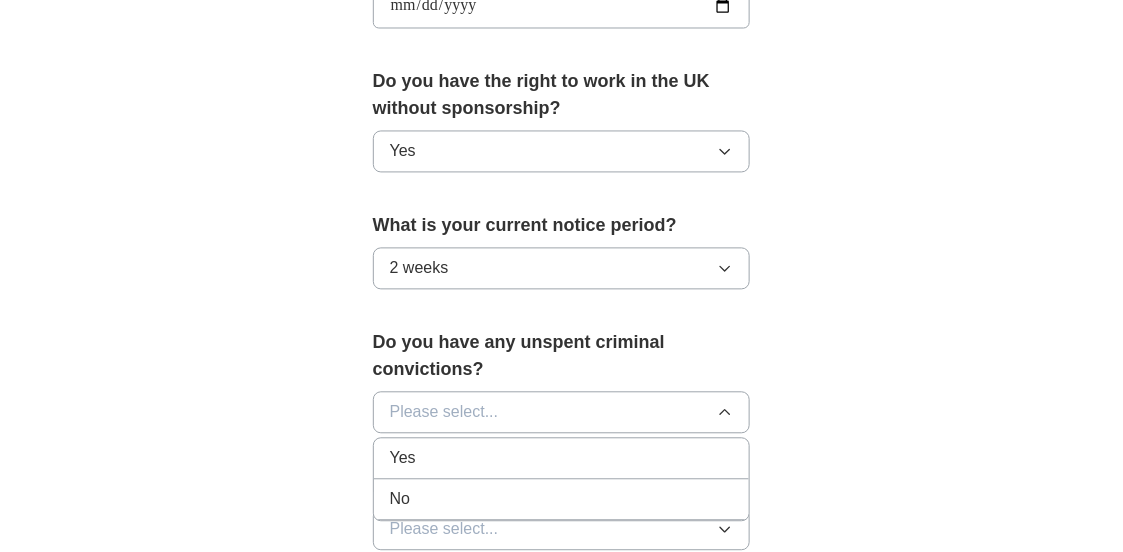 click on "No" at bounding box center [562, 500] 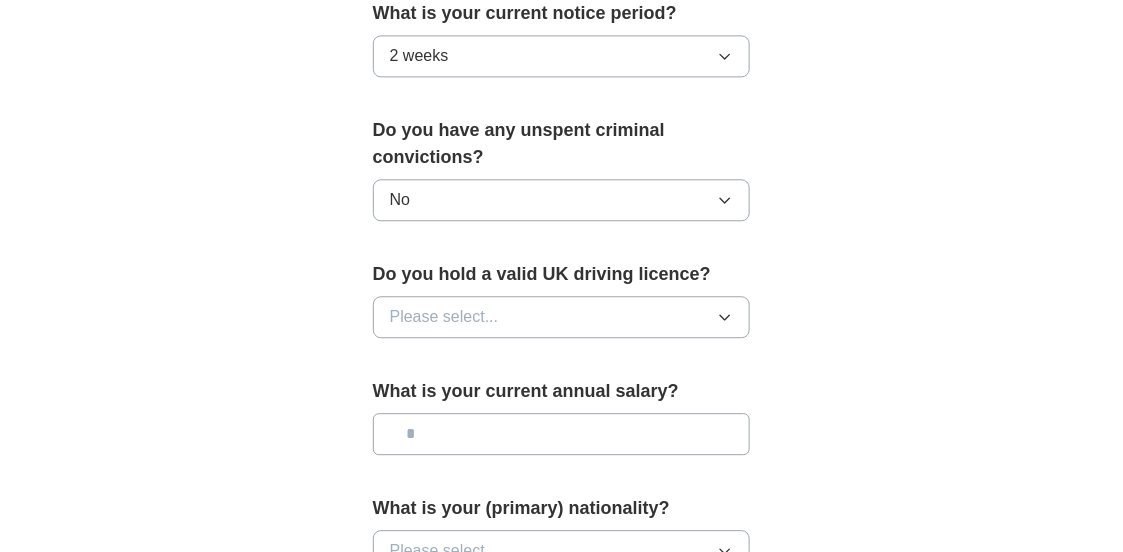 scroll, scrollTop: 1255, scrollLeft: 0, axis: vertical 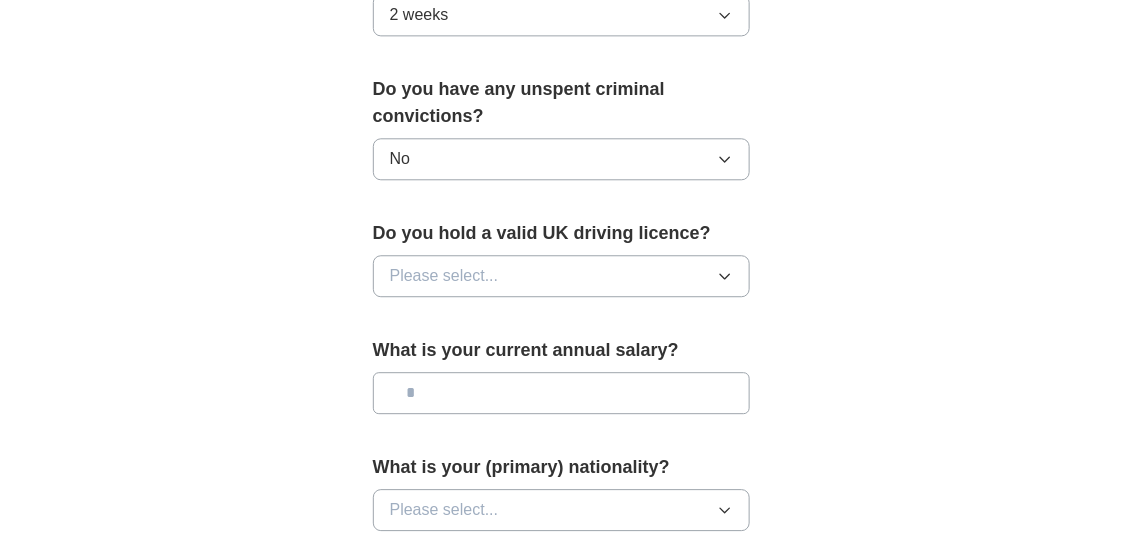 click 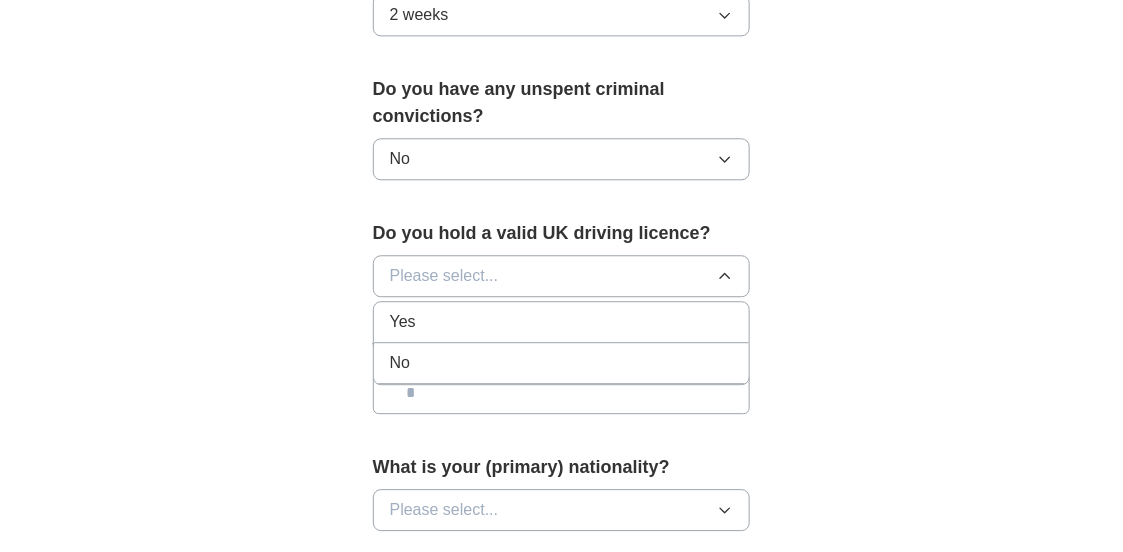 click on "No" at bounding box center (562, 363) 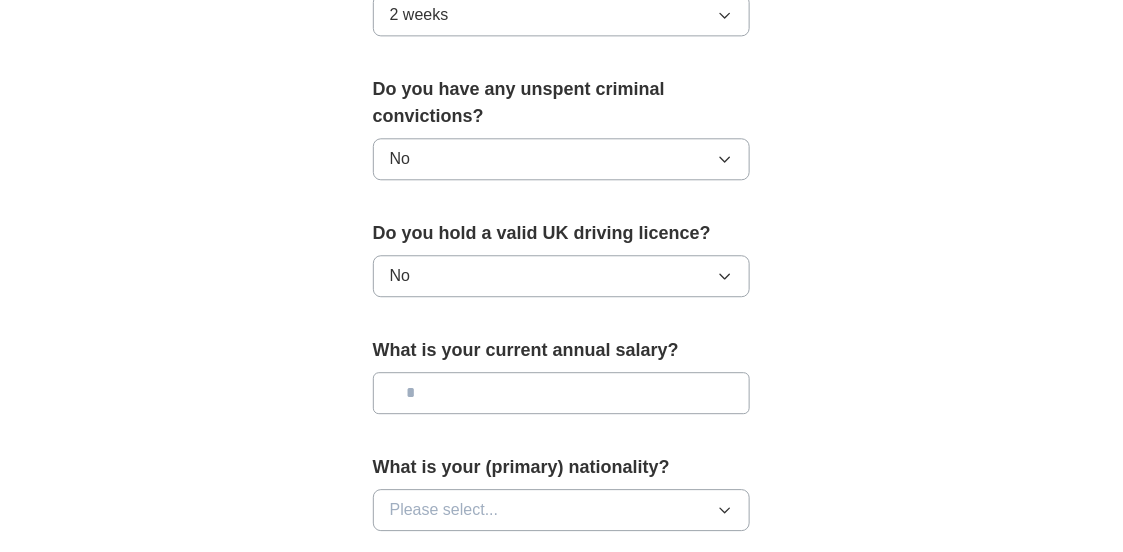 click at bounding box center (562, 393) 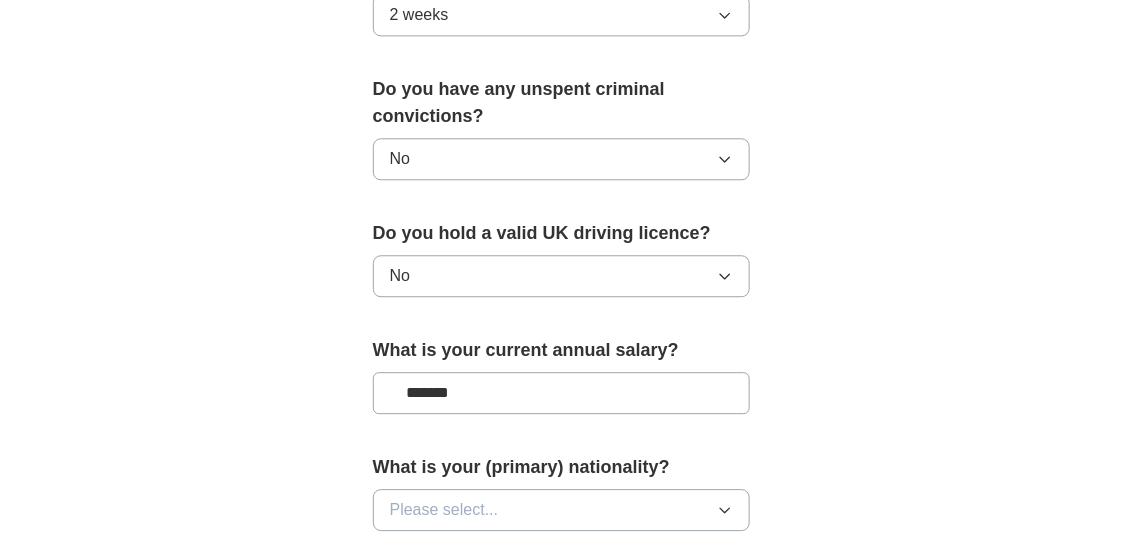 type on "*******" 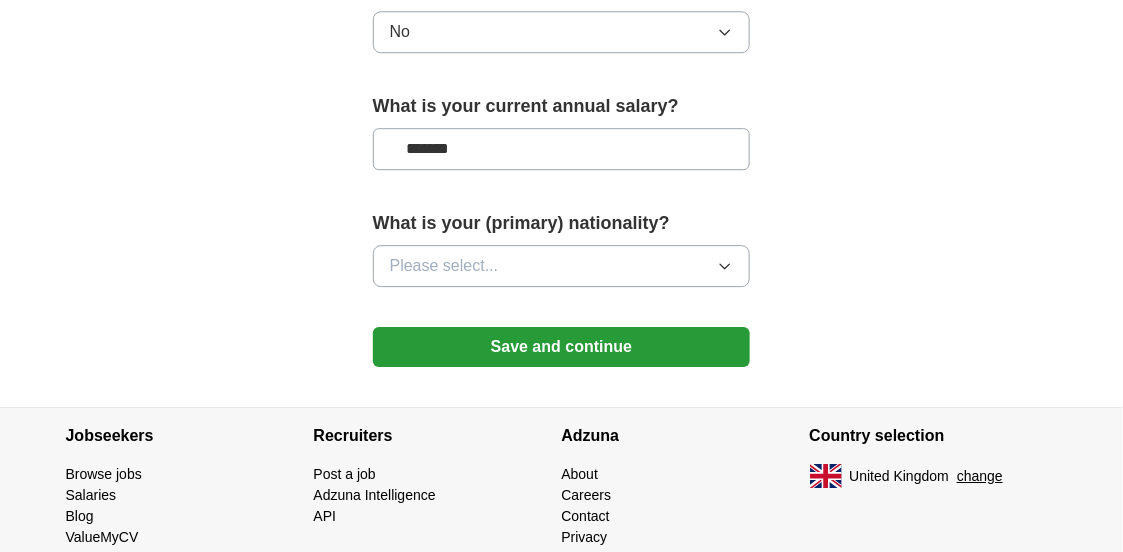 scroll, scrollTop: 1505, scrollLeft: 0, axis: vertical 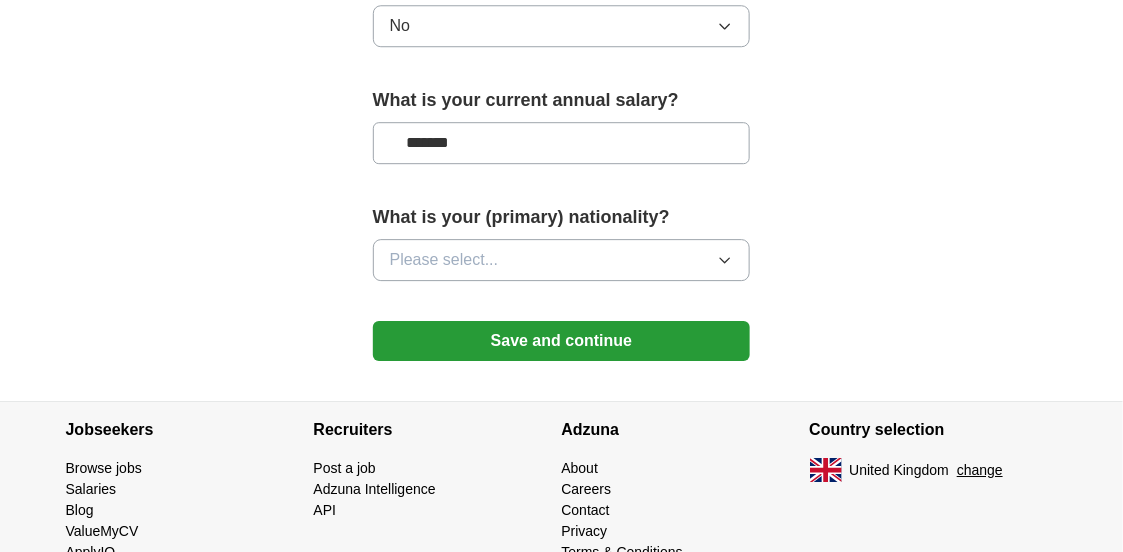 click 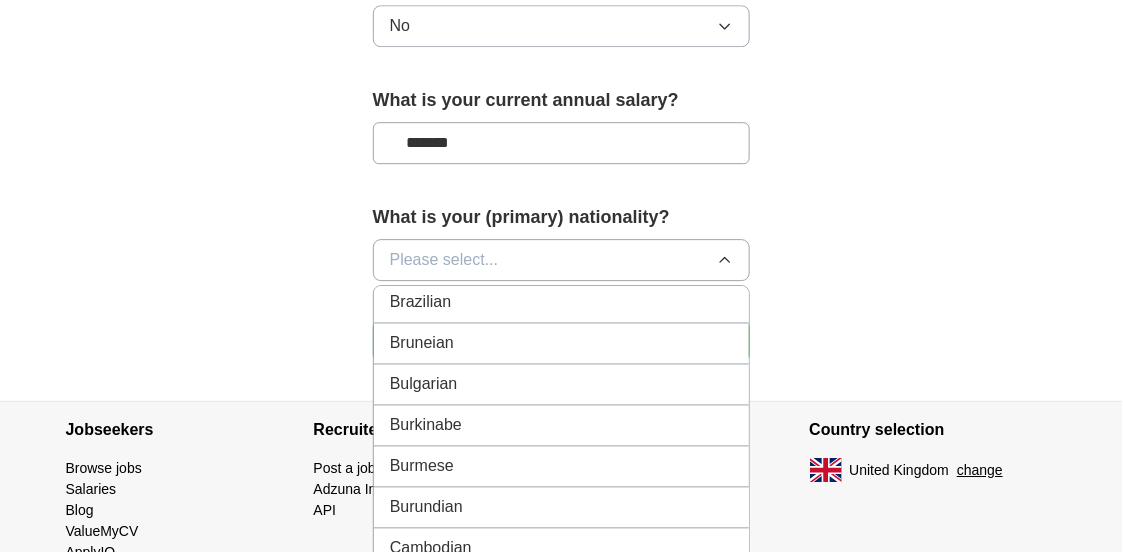 scroll, scrollTop: 1032, scrollLeft: 0, axis: vertical 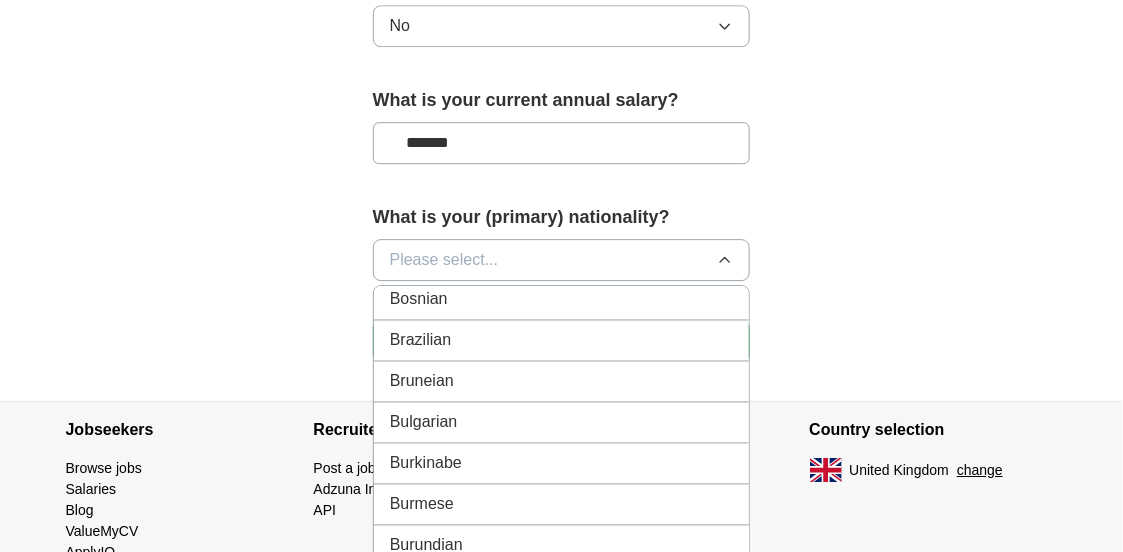 click on "Bulgarian" at bounding box center [562, 422] 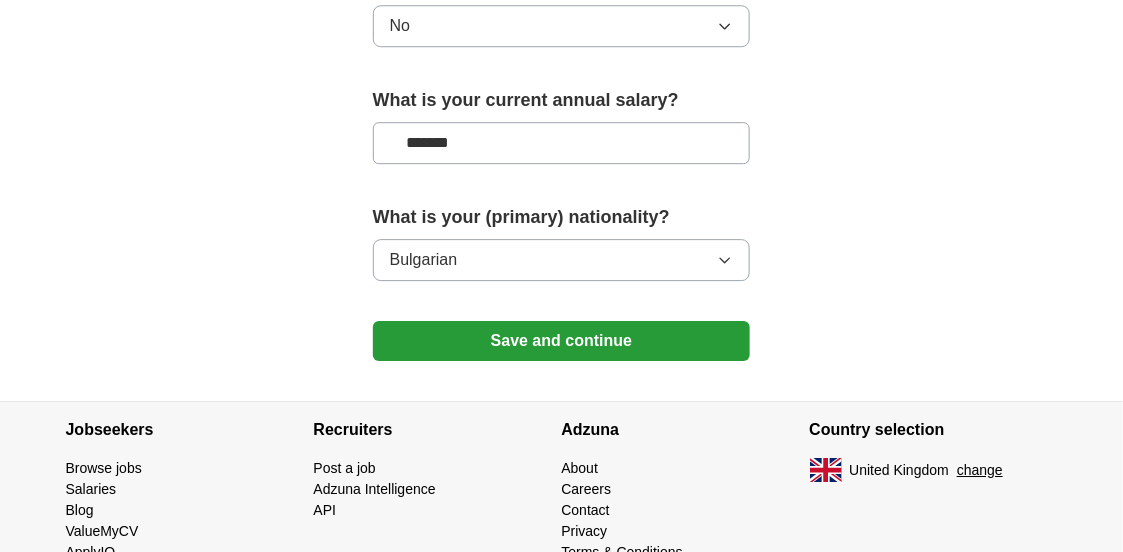 click on "Save and continue" at bounding box center (562, 341) 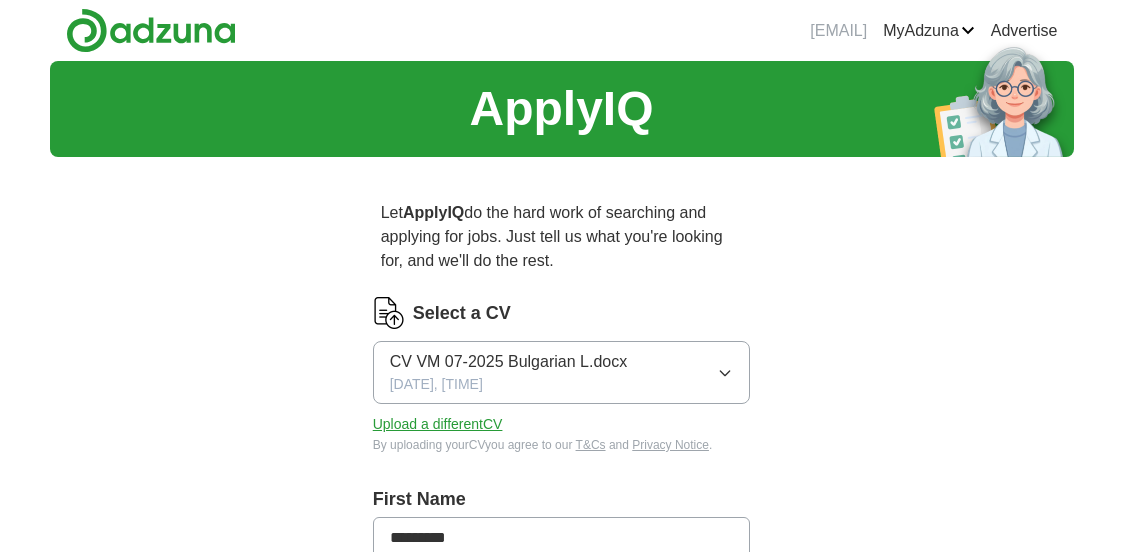 scroll, scrollTop: 0, scrollLeft: 0, axis: both 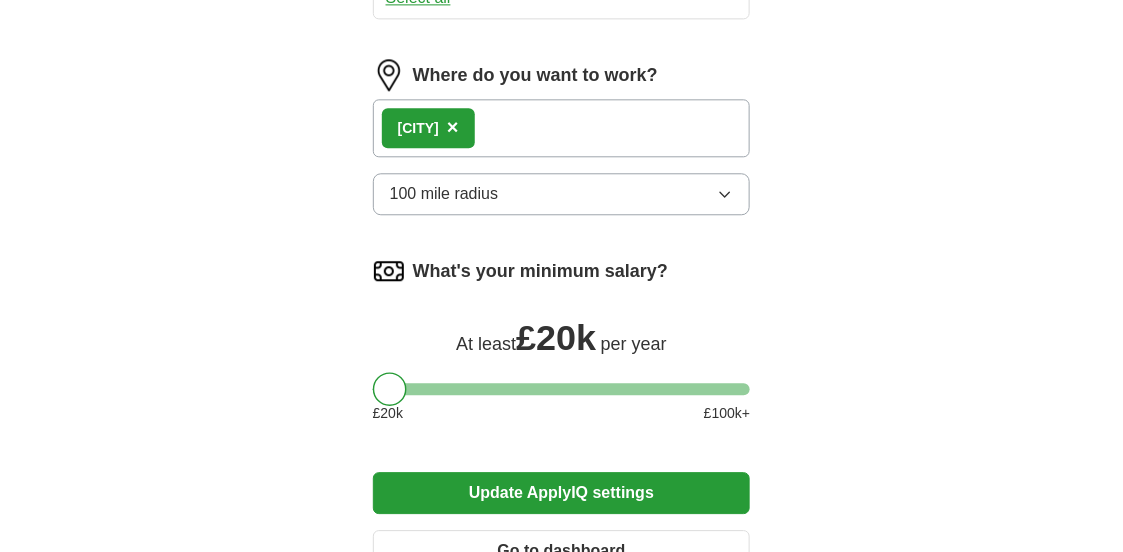 click 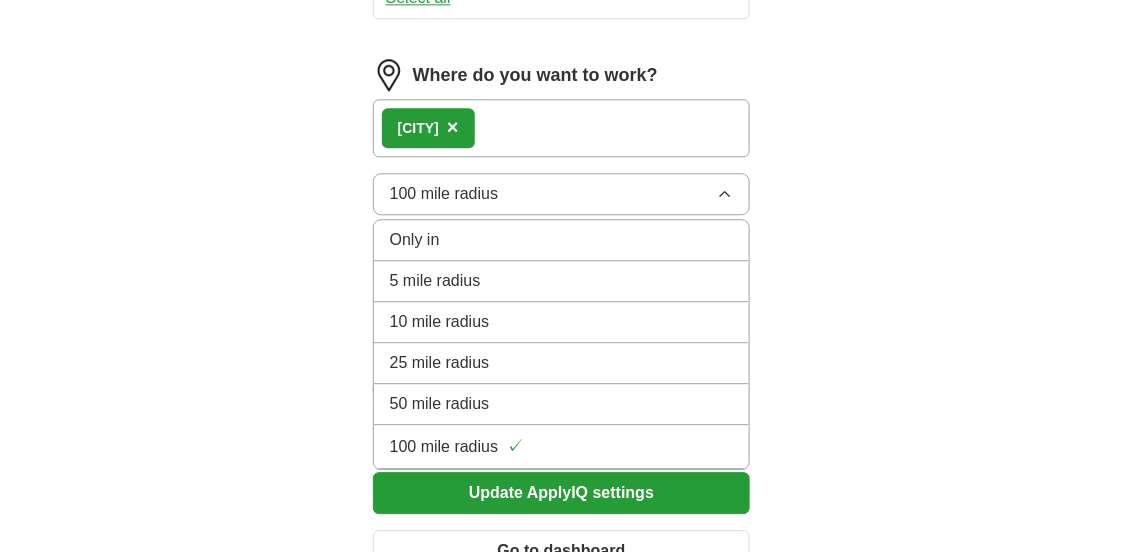 click on "5 mile radius" at bounding box center [562, 281] 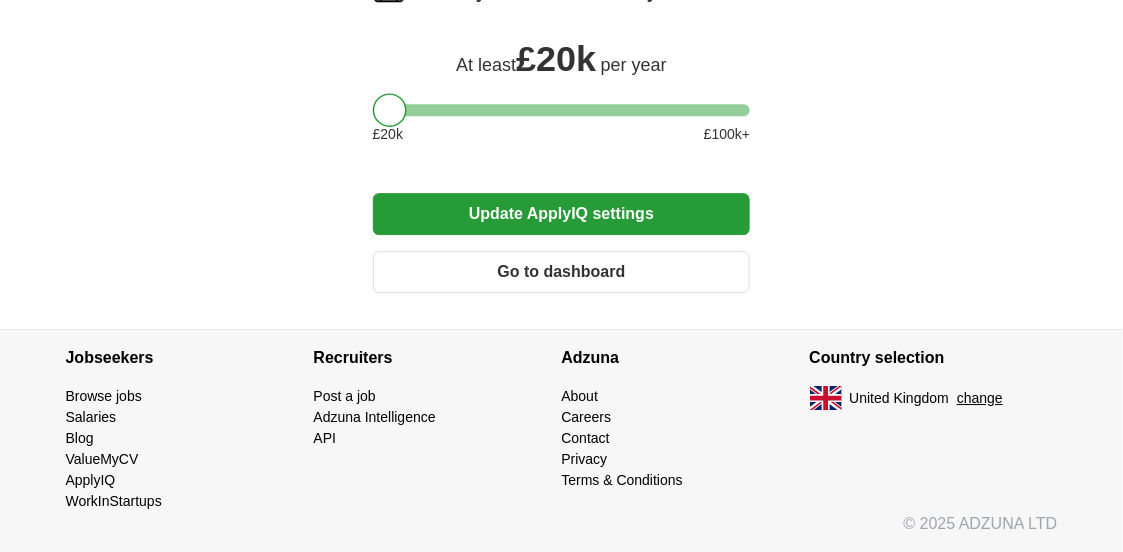 scroll, scrollTop: 1638, scrollLeft: 0, axis: vertical 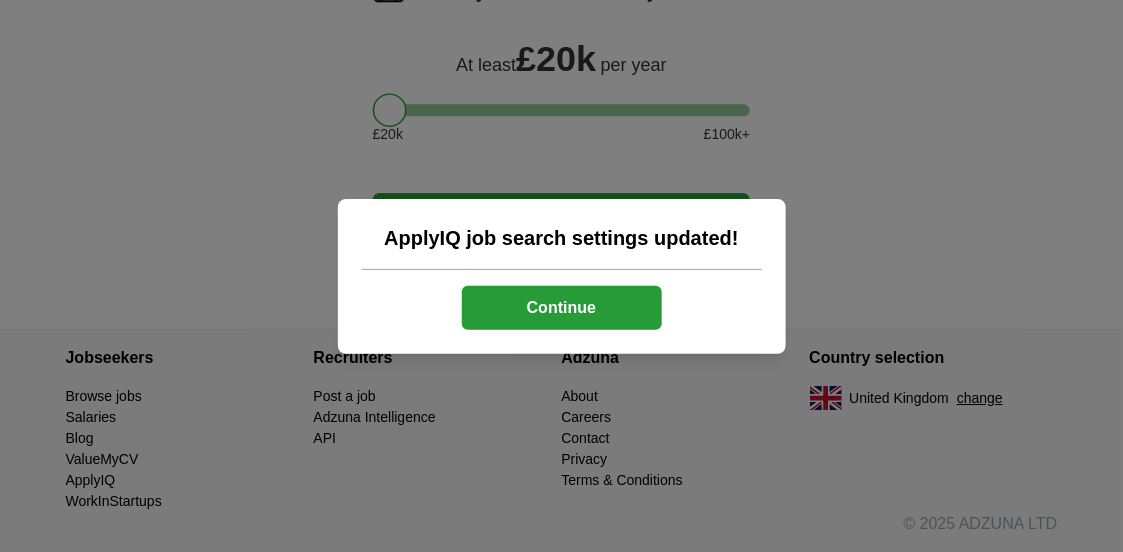 click on "Continue" at bounding box center [562, 308] 